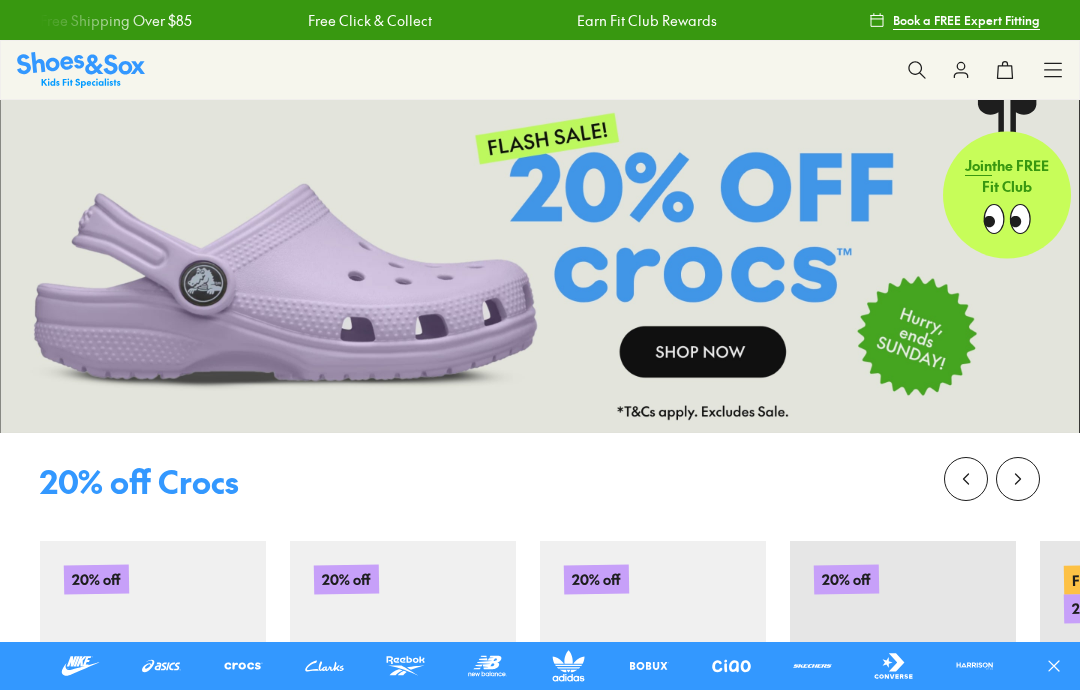 scroll, scrollTop: 0, scrollLeft: 0, axis: both 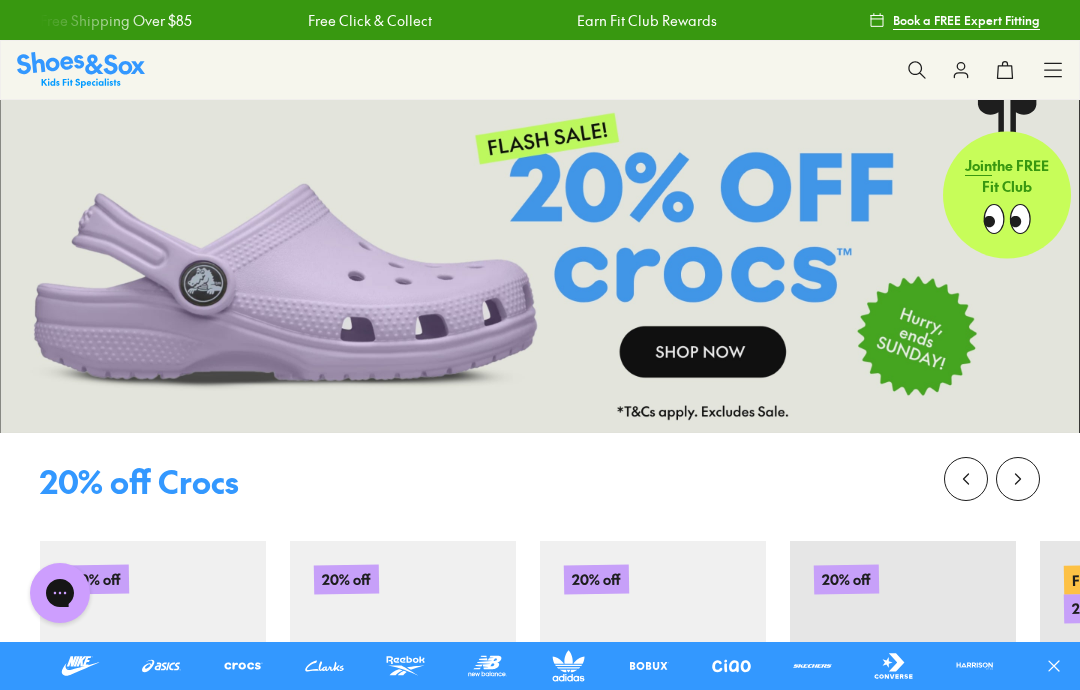 click 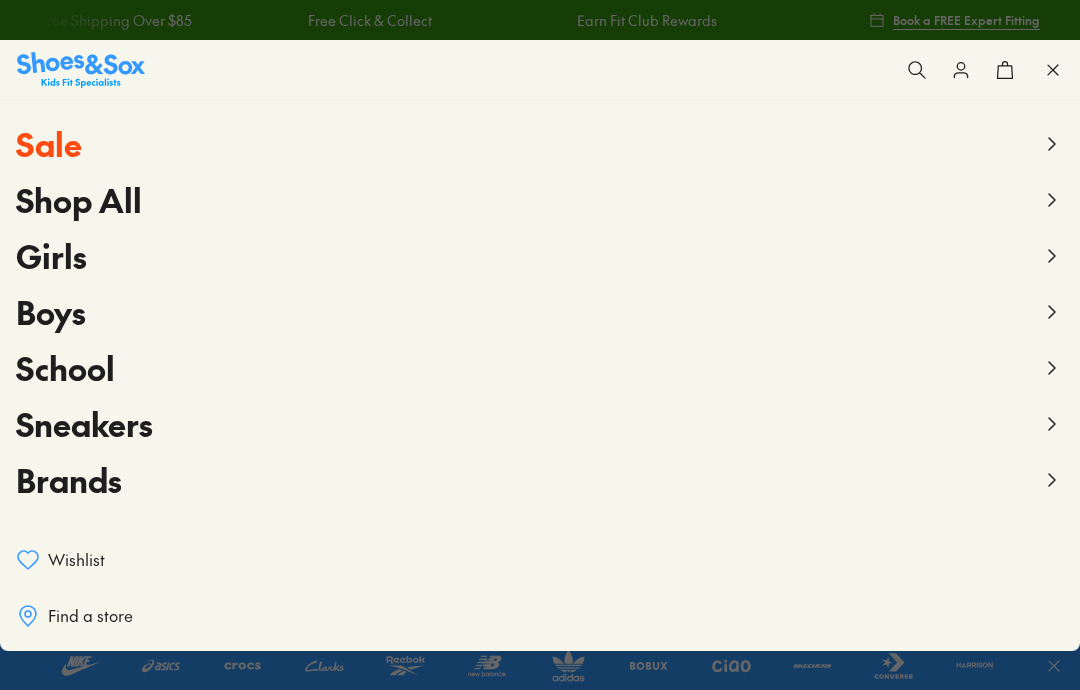 click on "Boys" at bounding box center [51, 311] 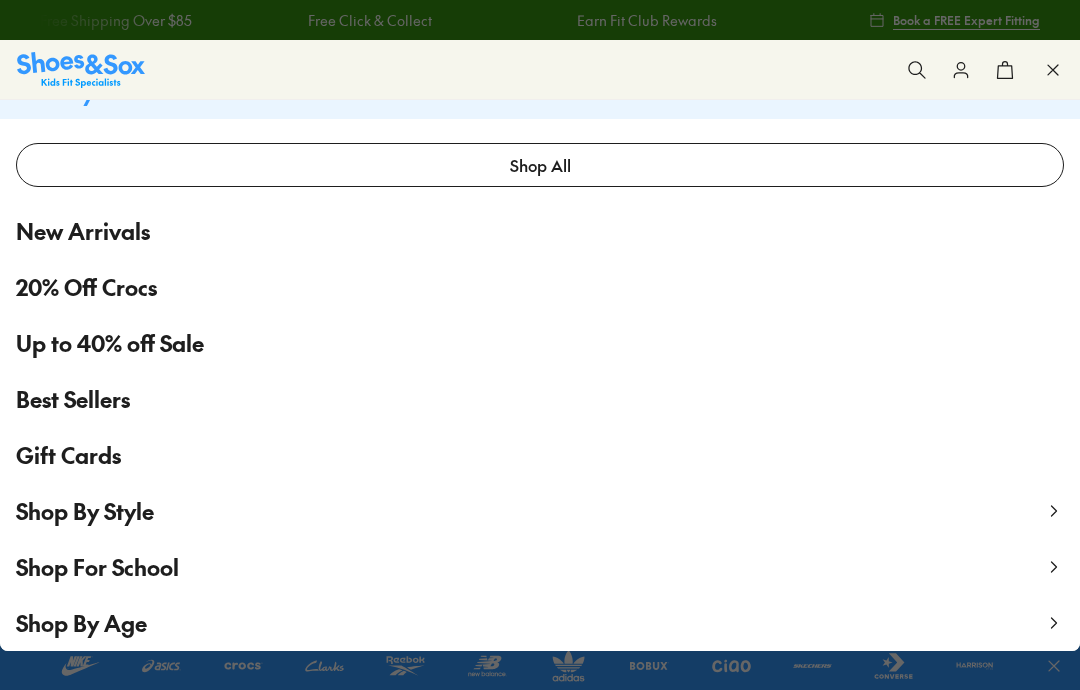 scroll, scrollTop: 36, scrollLeft: 0, axis: vertical 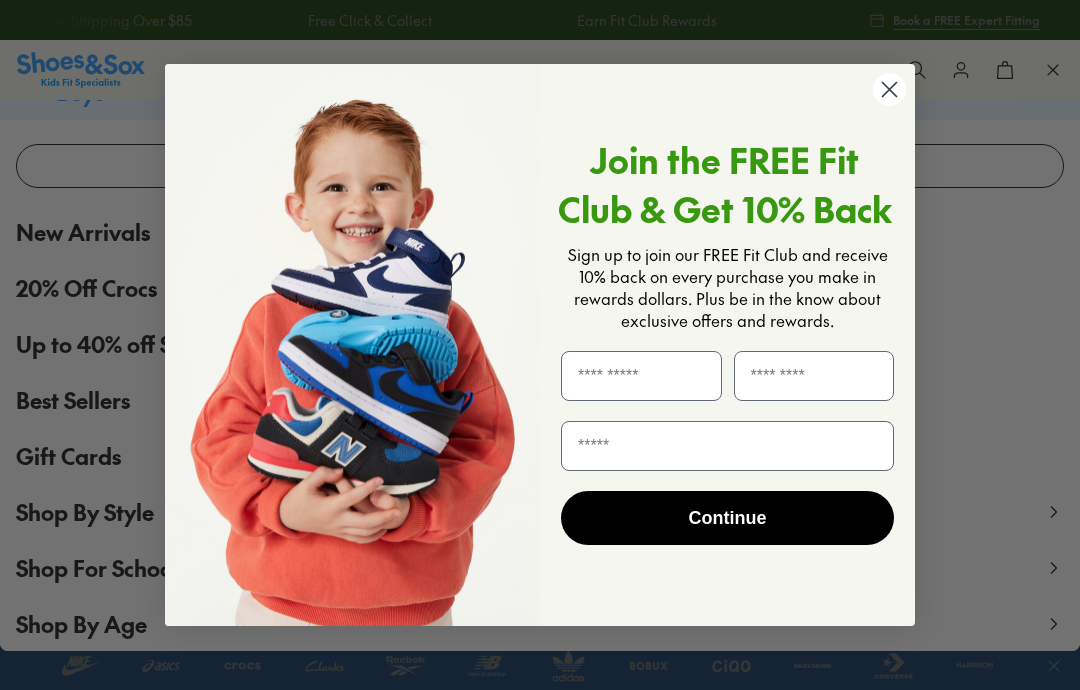 click 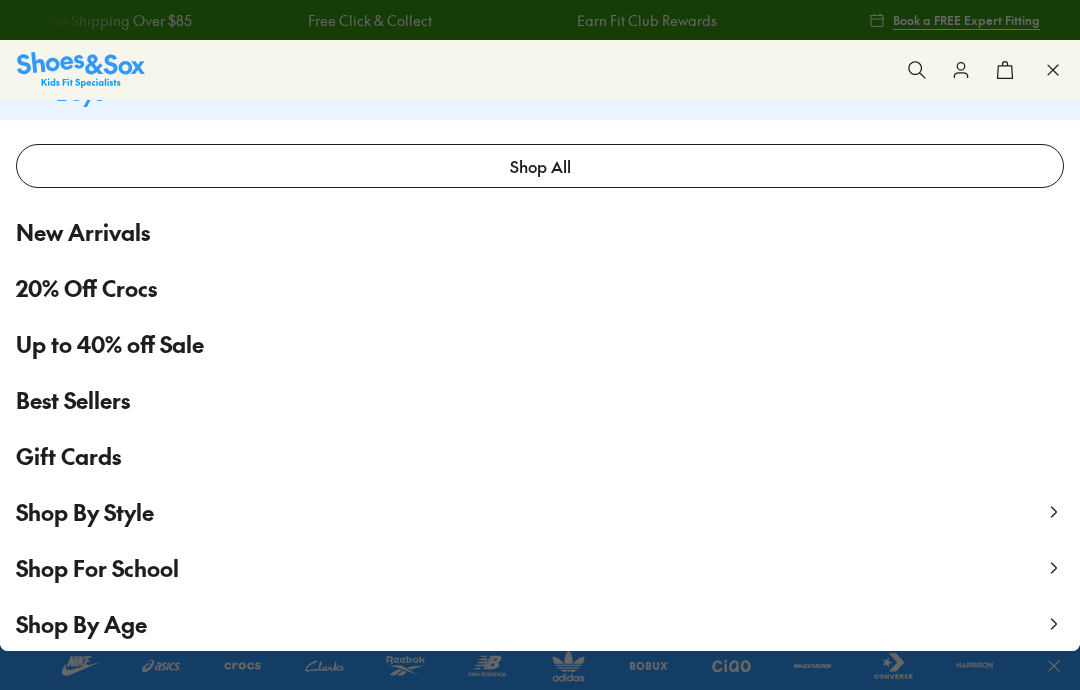 click on "Shop By Style" at bounding box center [85, 512] 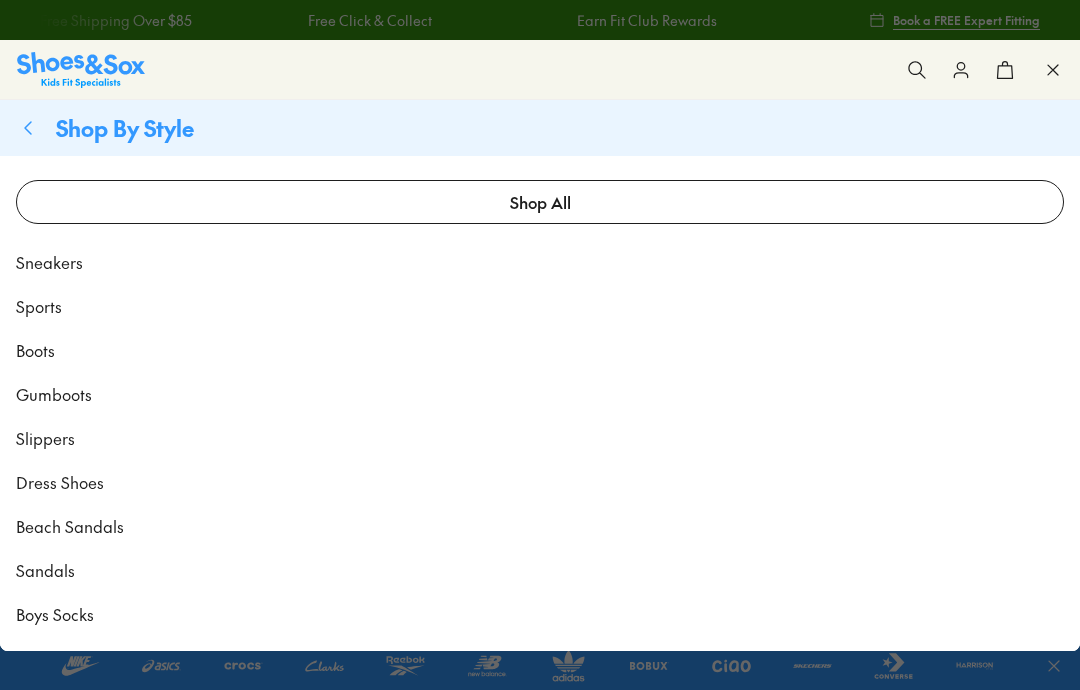 click on "Dress Shoes" at bounding box center [60, 482] 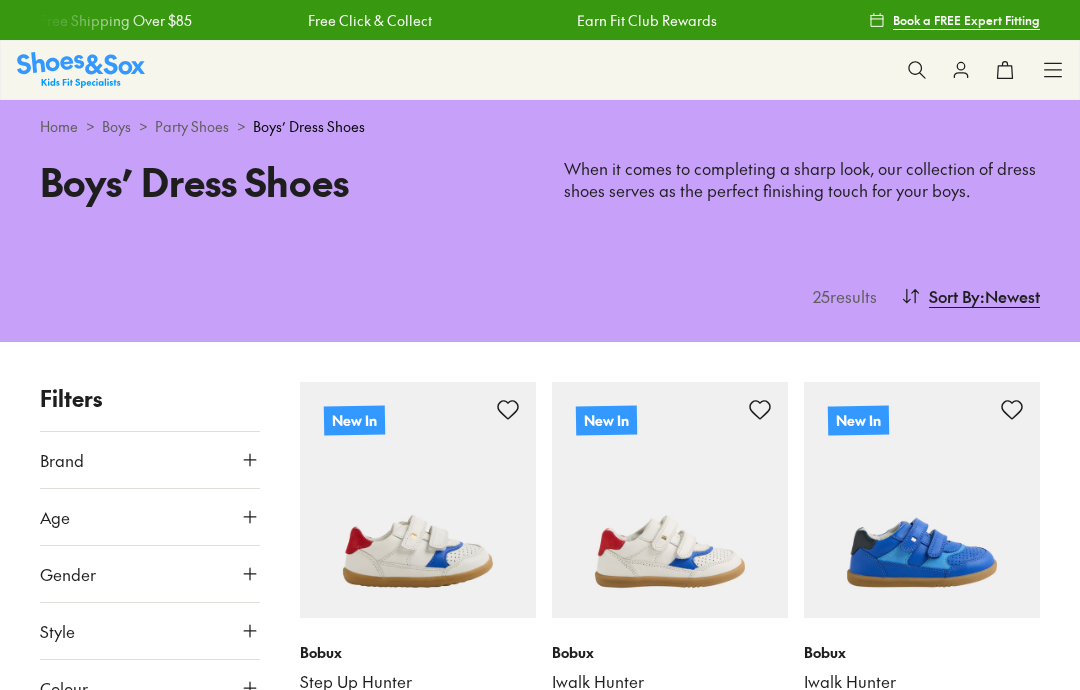 scroll, scrollTop: 0, scrollLeft: 0, axis: both 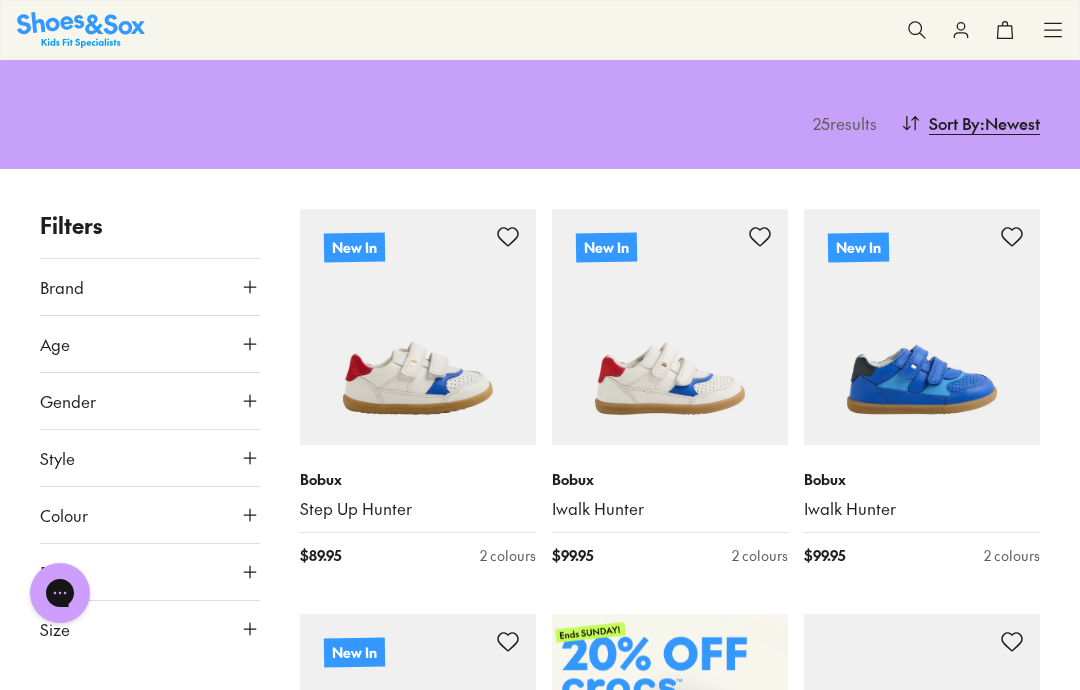 click 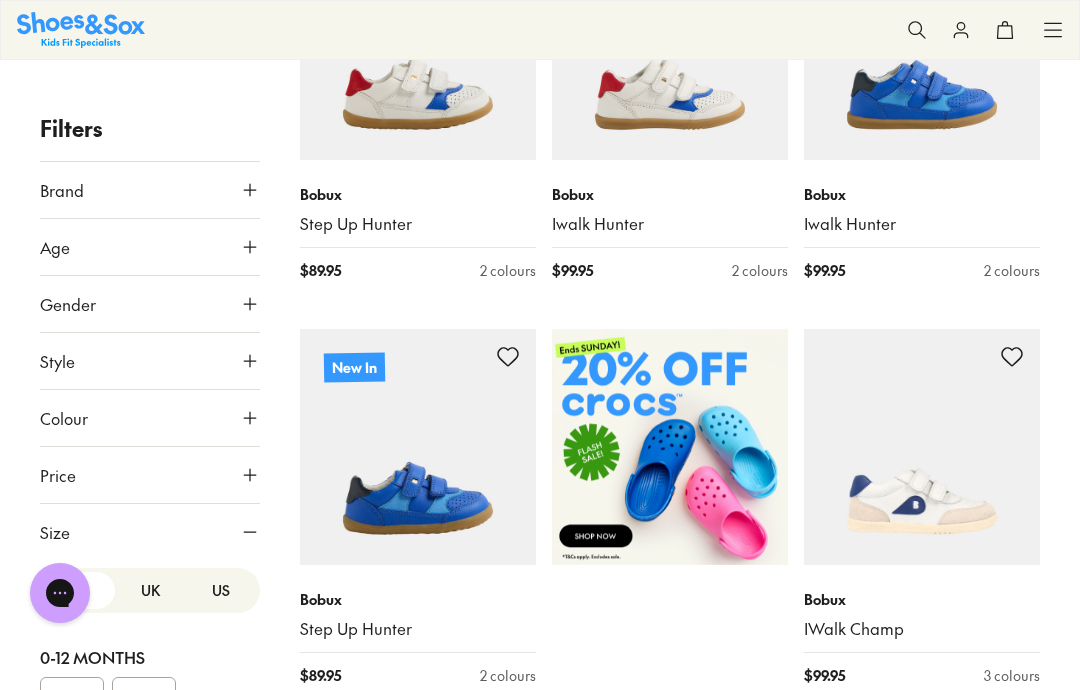 scroll, scrollTop: 454, scrollLeft: 0, axis: vertical 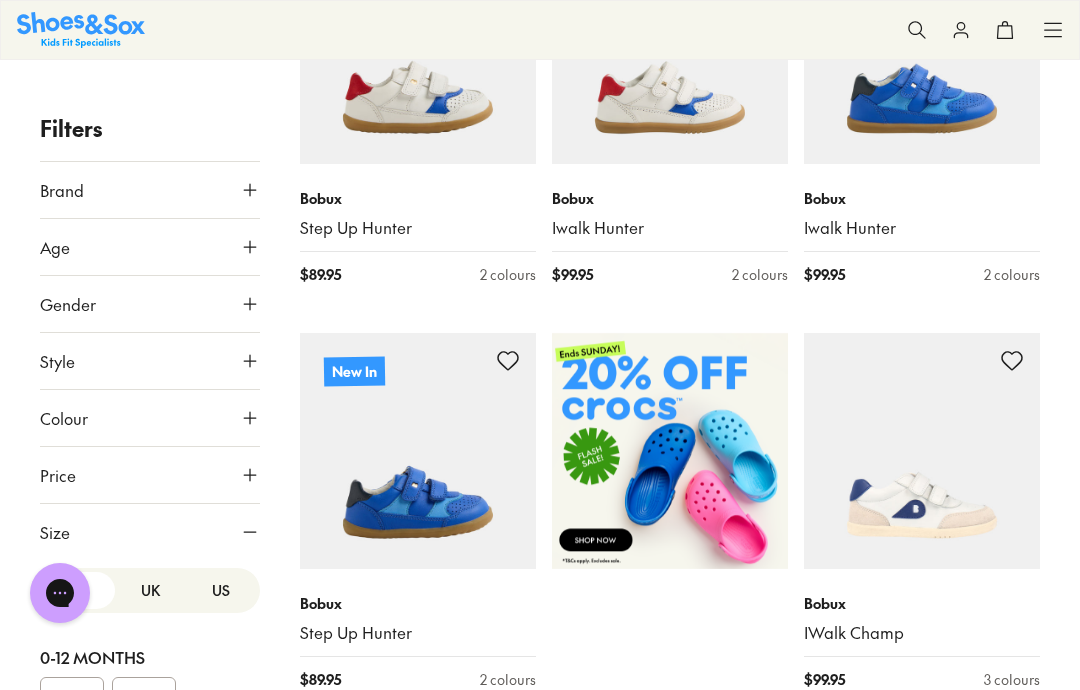 click on "US" at bounding box center (220, 590) 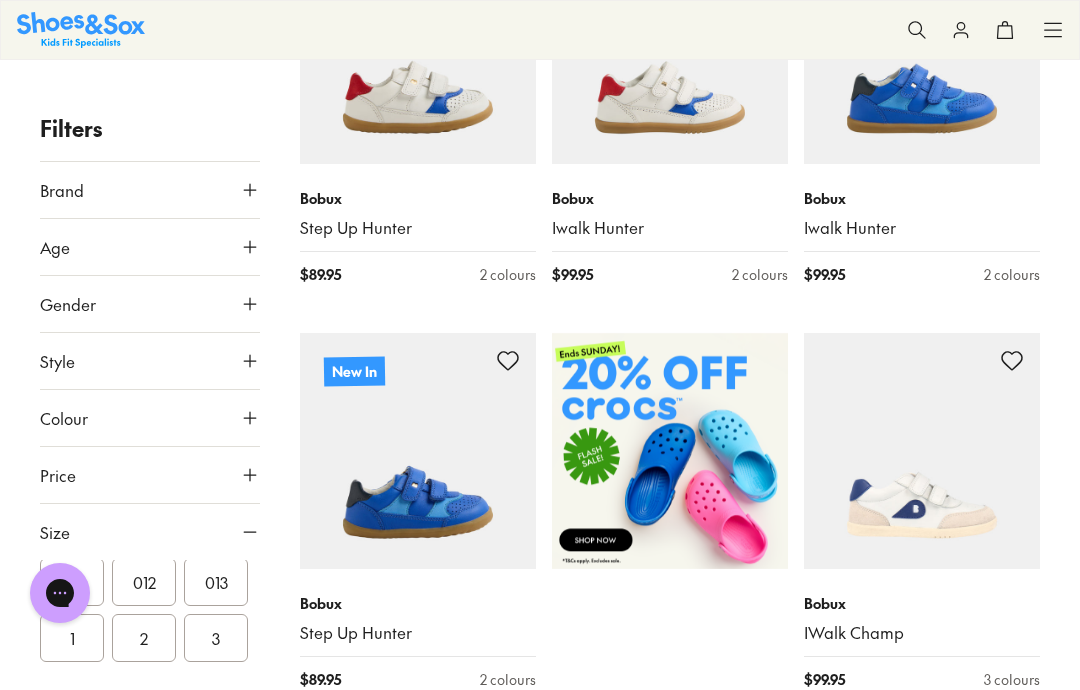 scroll, scrollTop: 465, scrollLeft: 0, axis: vertical 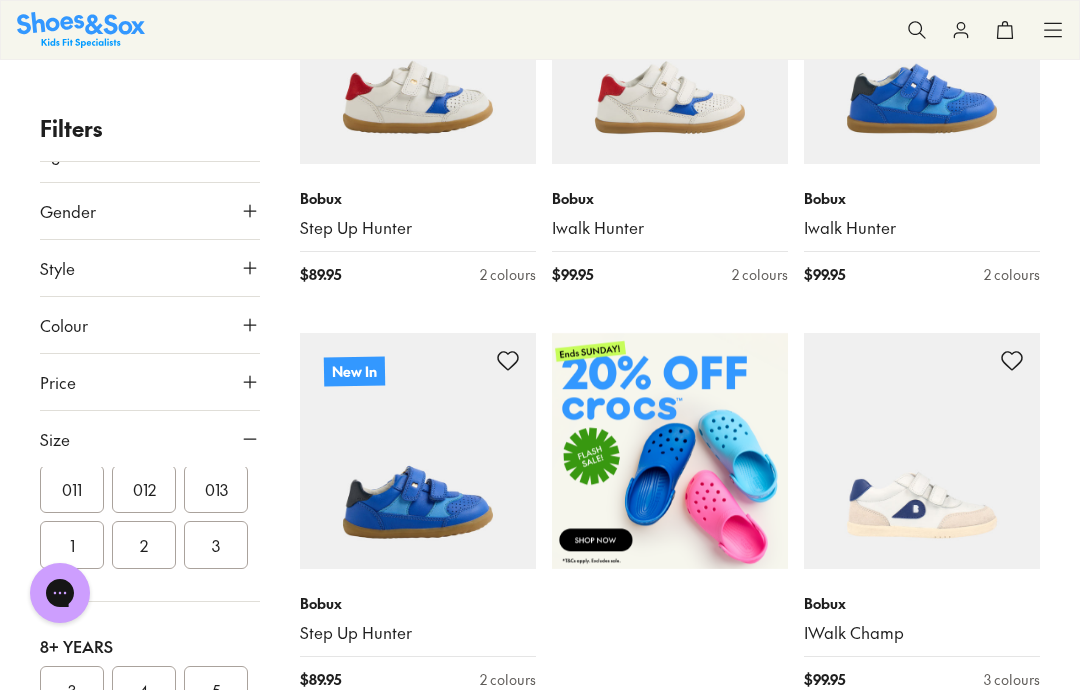 click on "4" at bounding box center (144, 690) 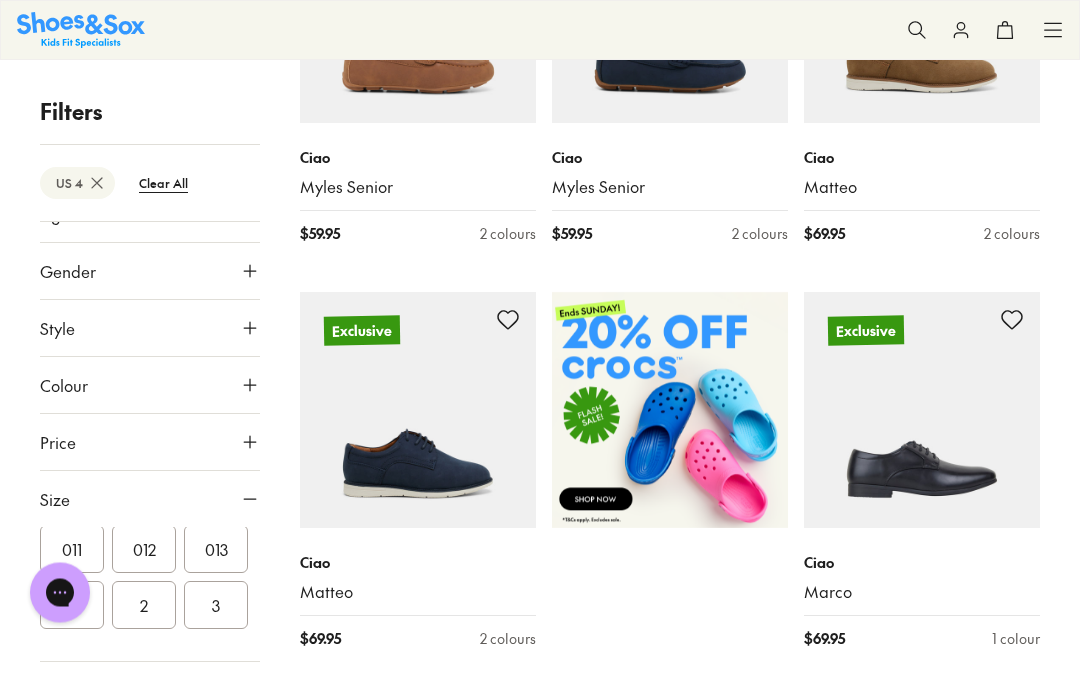scroll, scrollTop: 496, scrollLeft: 0, axis: vertical 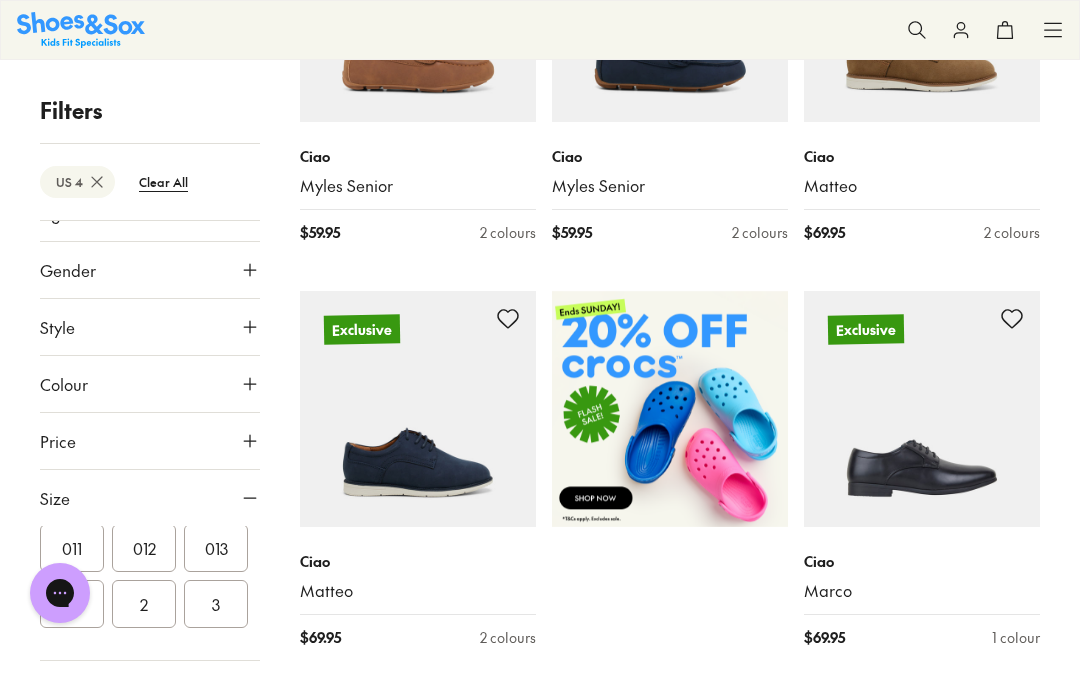 click at bounding box center (418, 409) 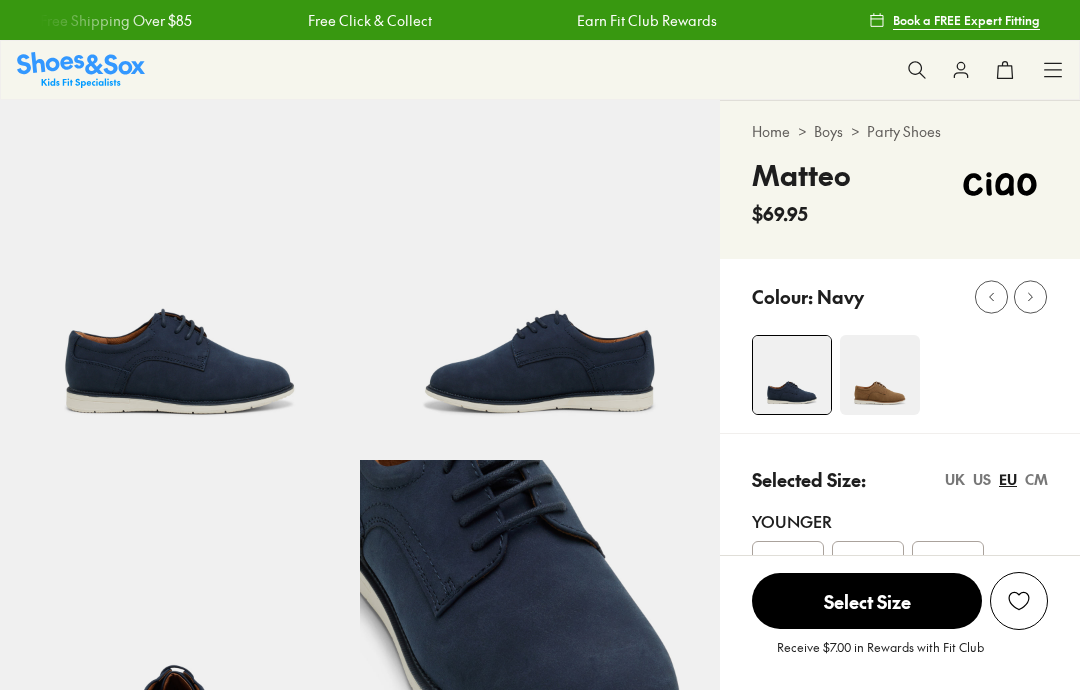 scroll, scrollTop: 0, scrollLeft: 0, axis: both 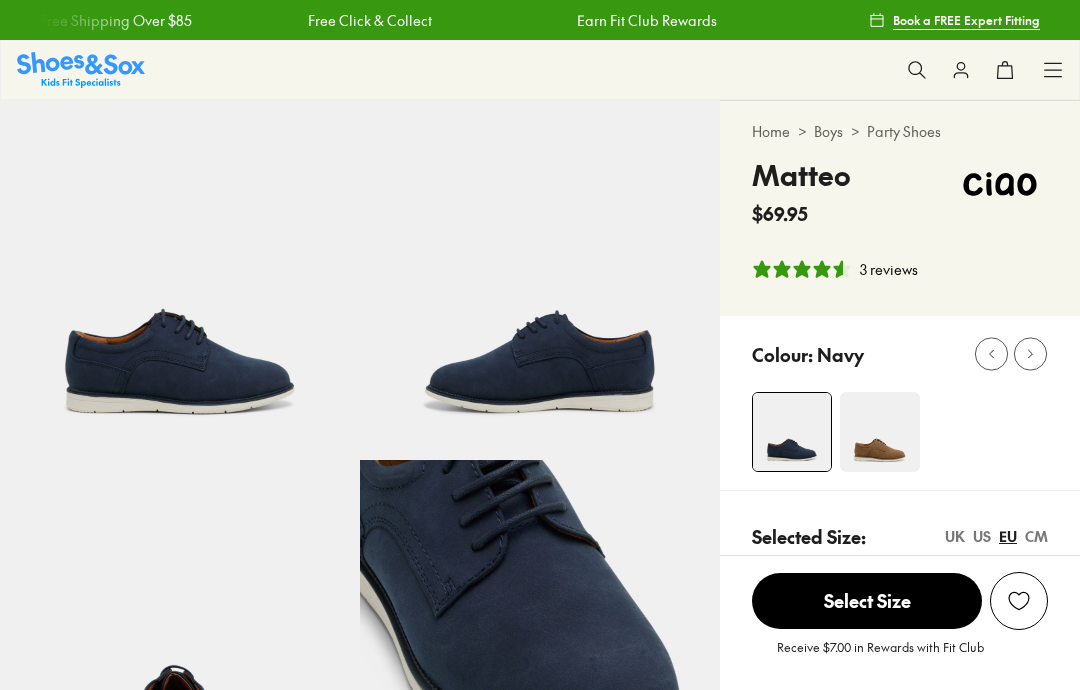 select on "*" 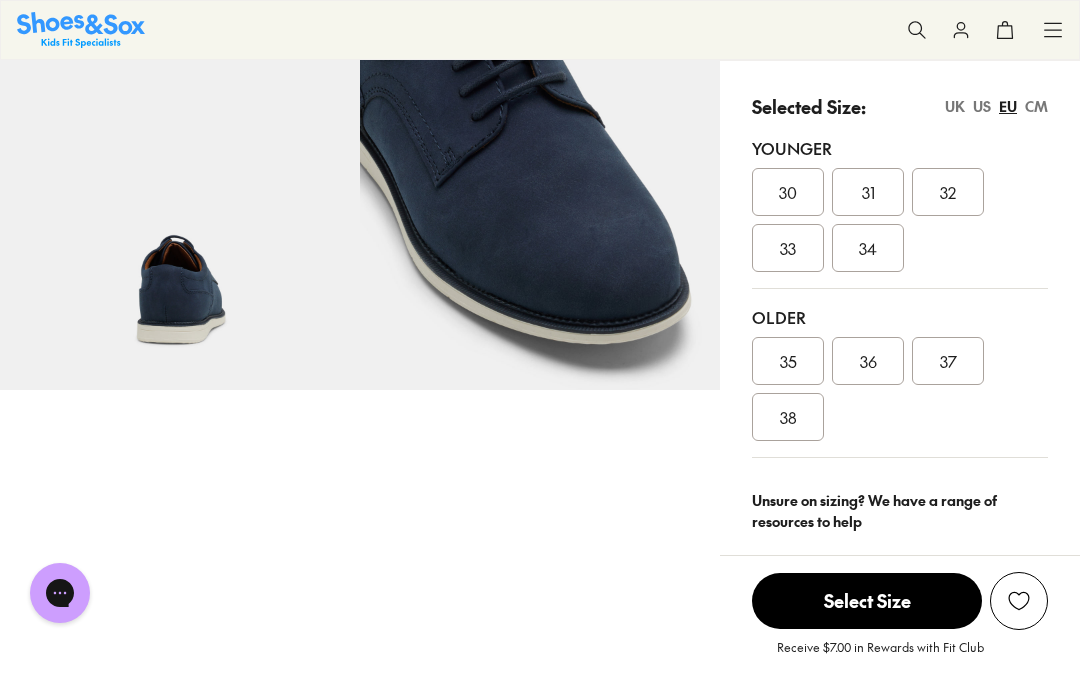 scroll, scrollTop: 448, scrollLeft: 0, axis: vertical 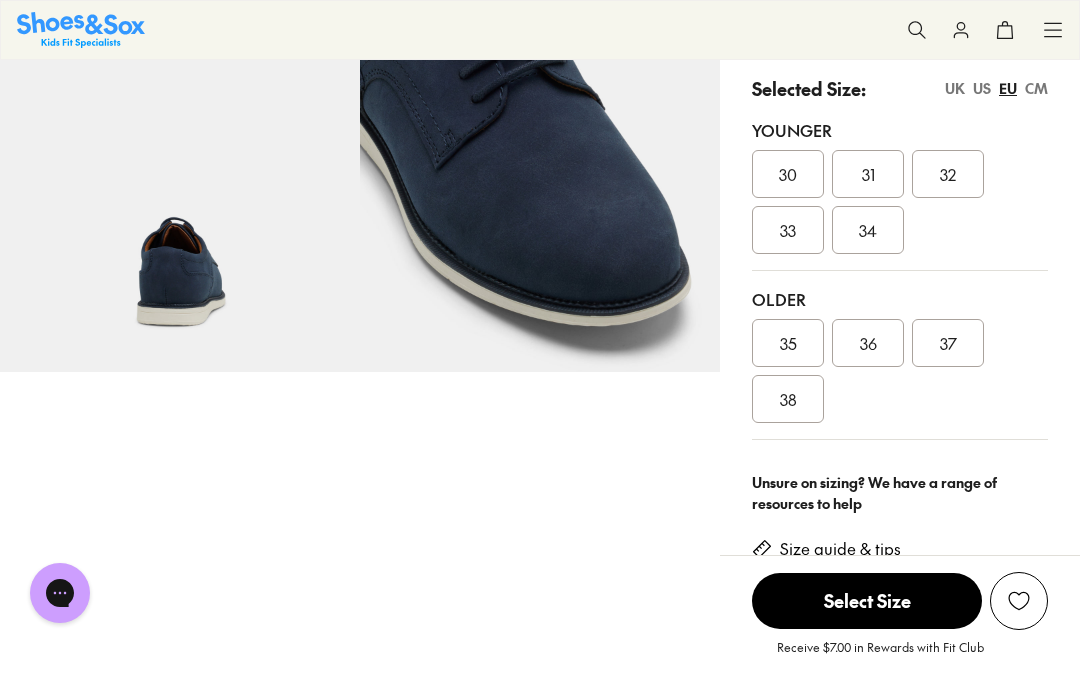 click on "US" at bounding box center (982, 88) 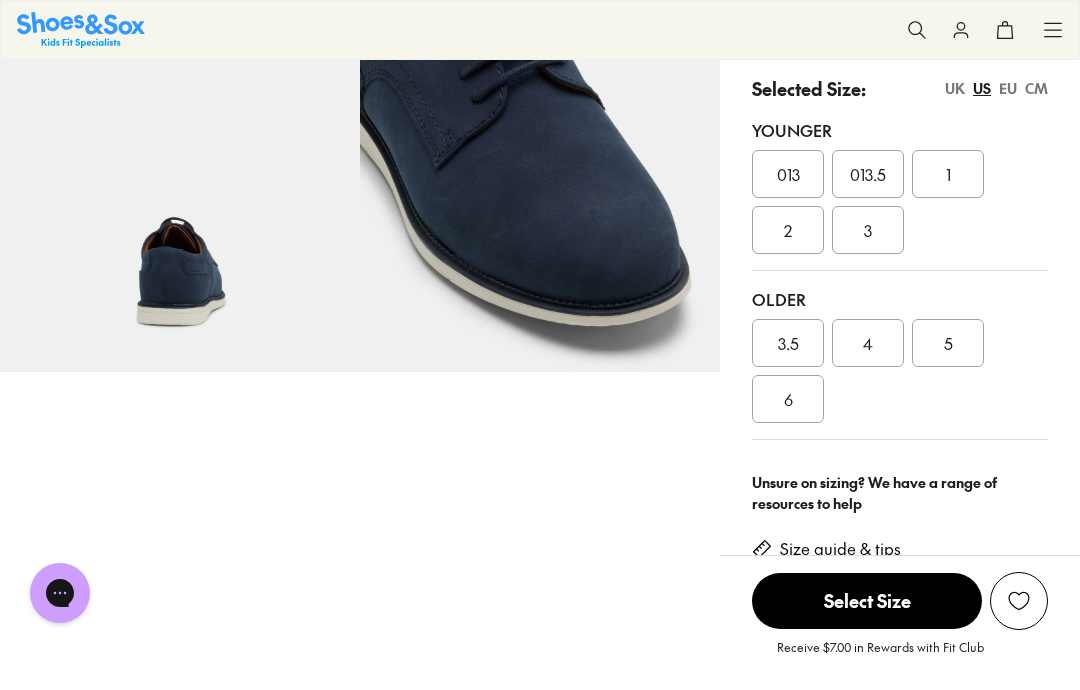 click on "4" at bounding box center (868, 343) 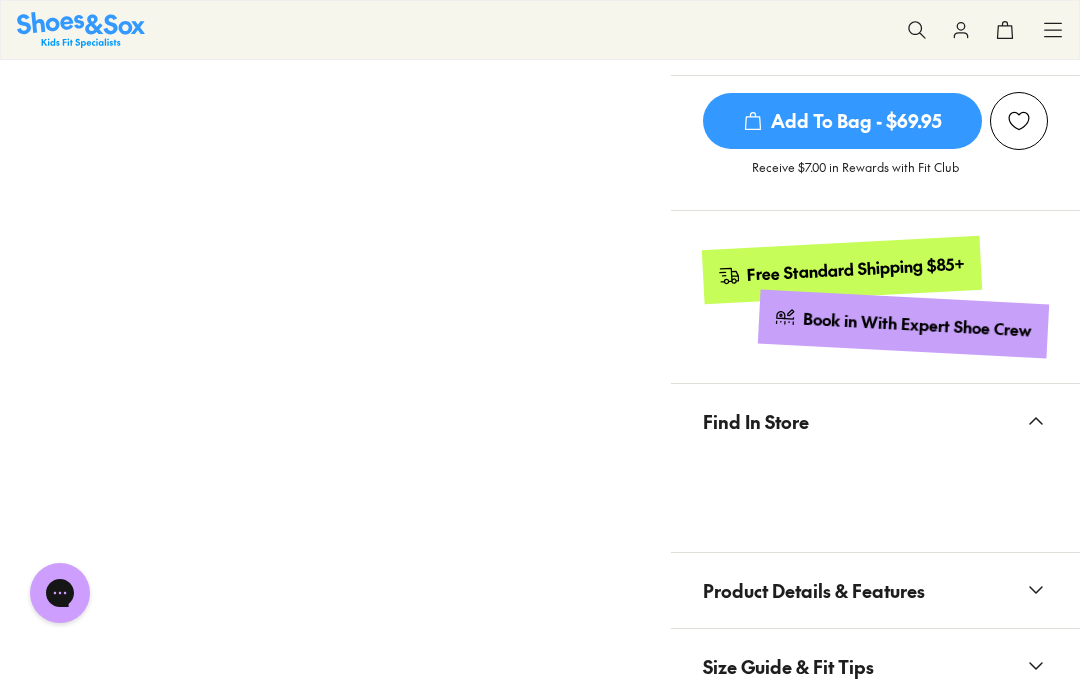 scroll, scrollTop: 924, scrollLeft: 0, axis: vertical 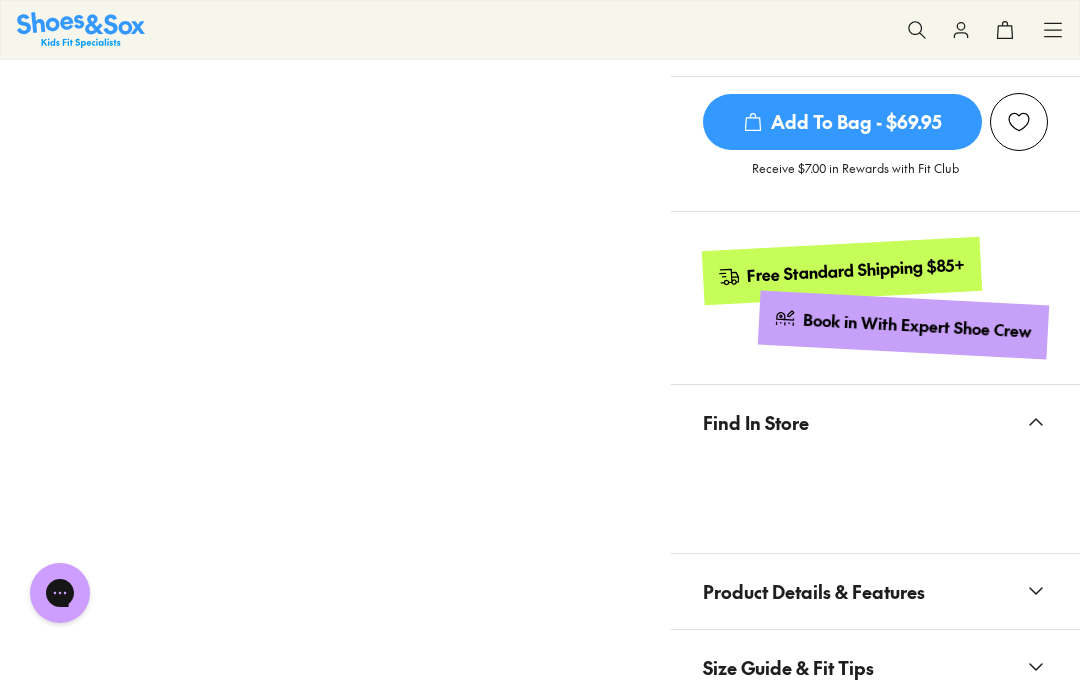 click on "Find In Store" at bounding box center [875, 469] 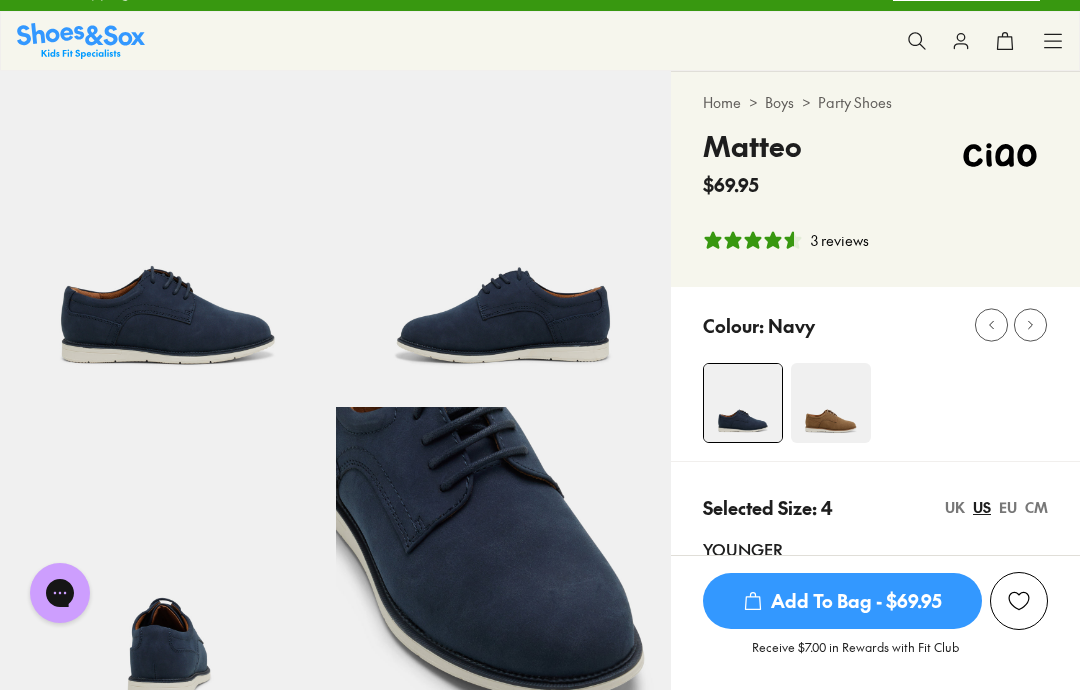 scroll, scrollTop: 0, scrollLeft: 0, axis: both 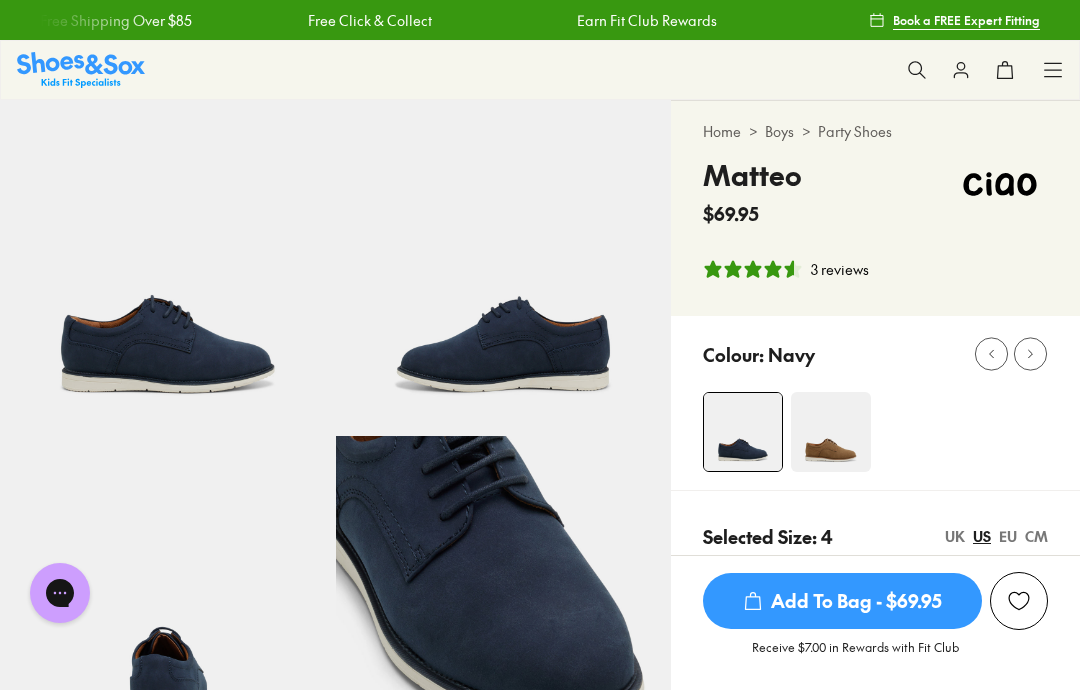 click at bounding box center (831, 432) 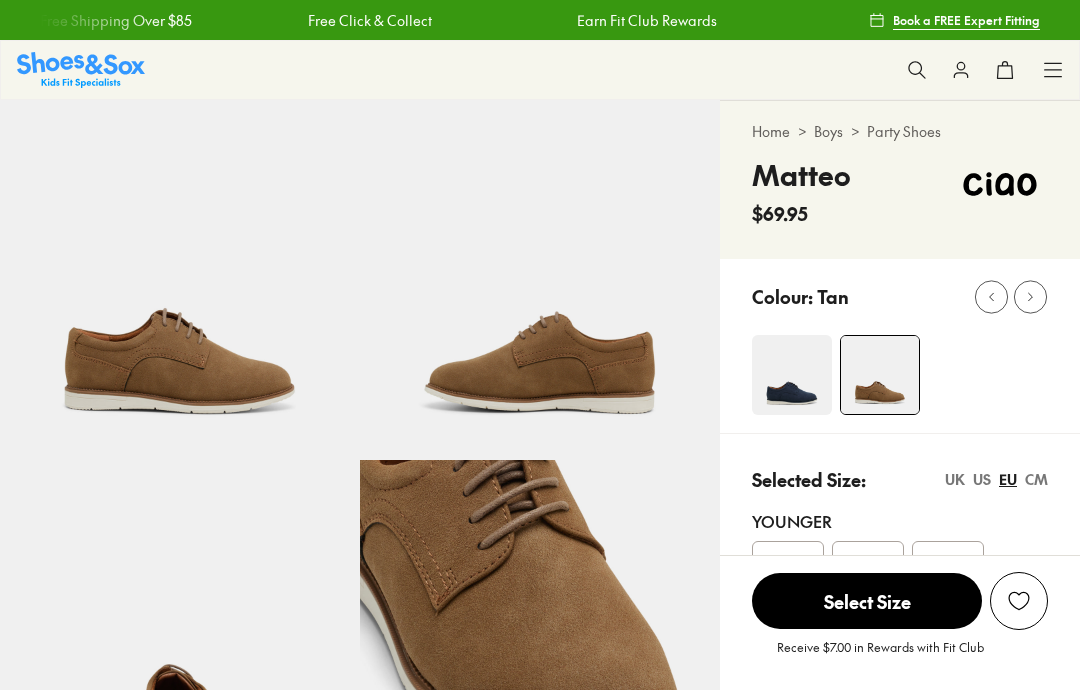 scroll, scrollTop: 0, scrollLeft: 0, axis: both 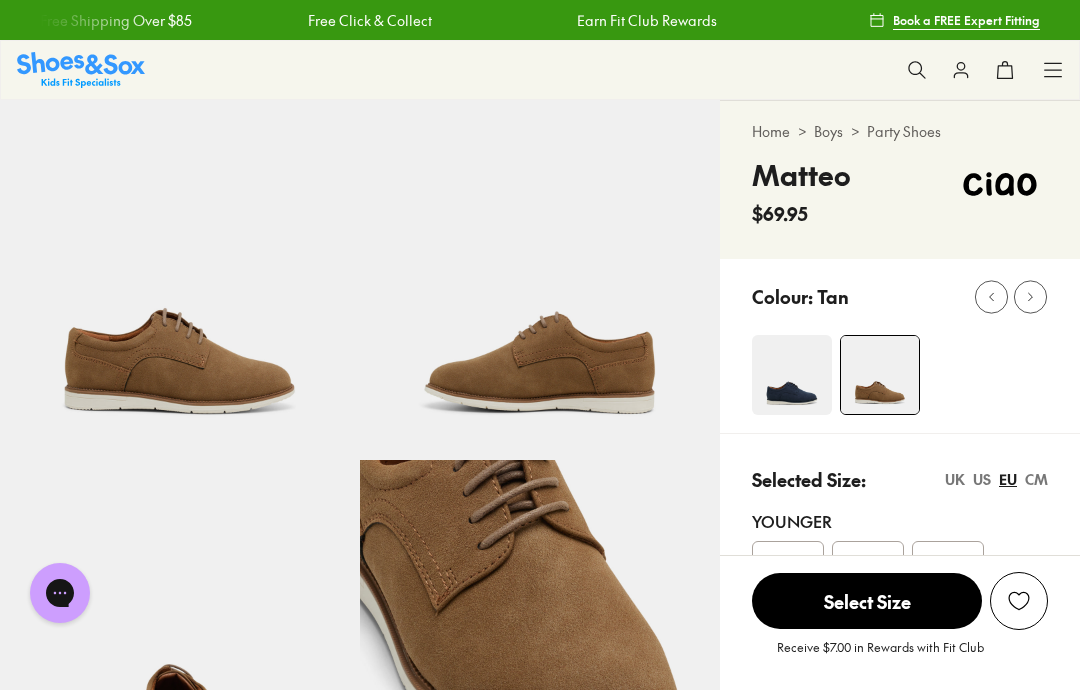 click 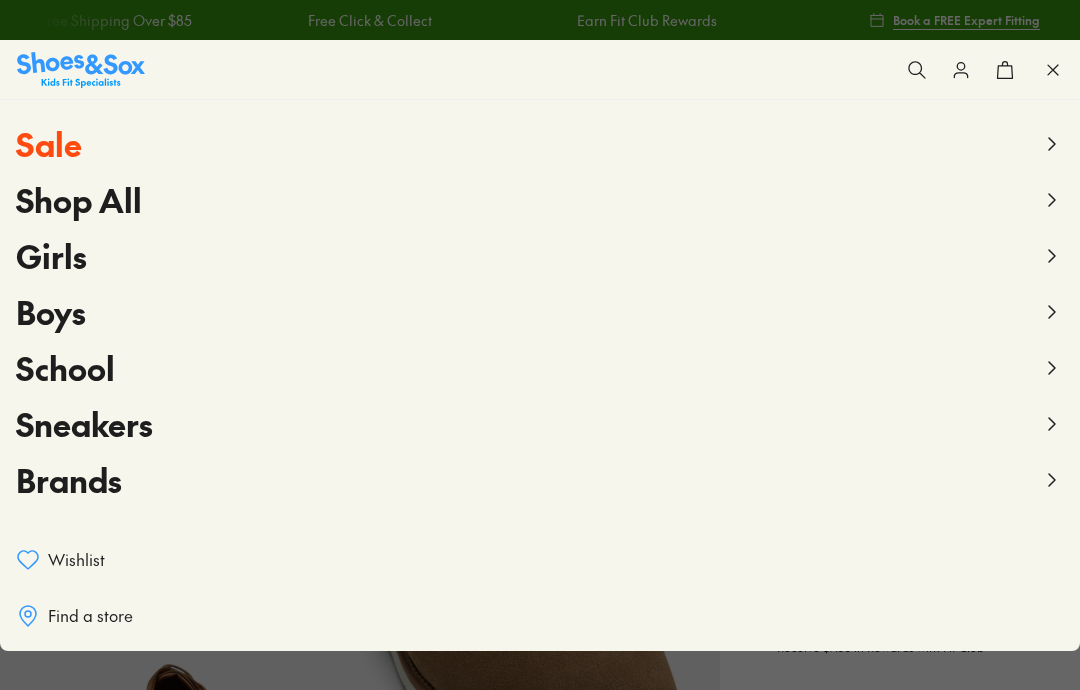 click on "Boys" at bounding box center (51, 311) 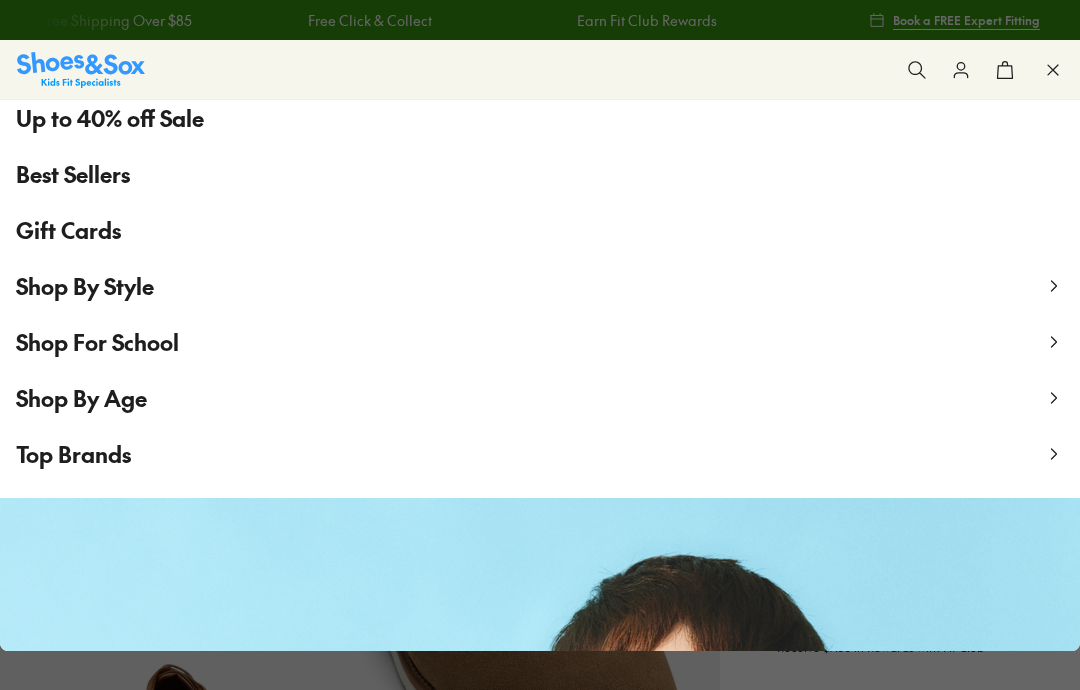 scroll, scrollTop: 263, scrollLeft: 0, axis: vertical 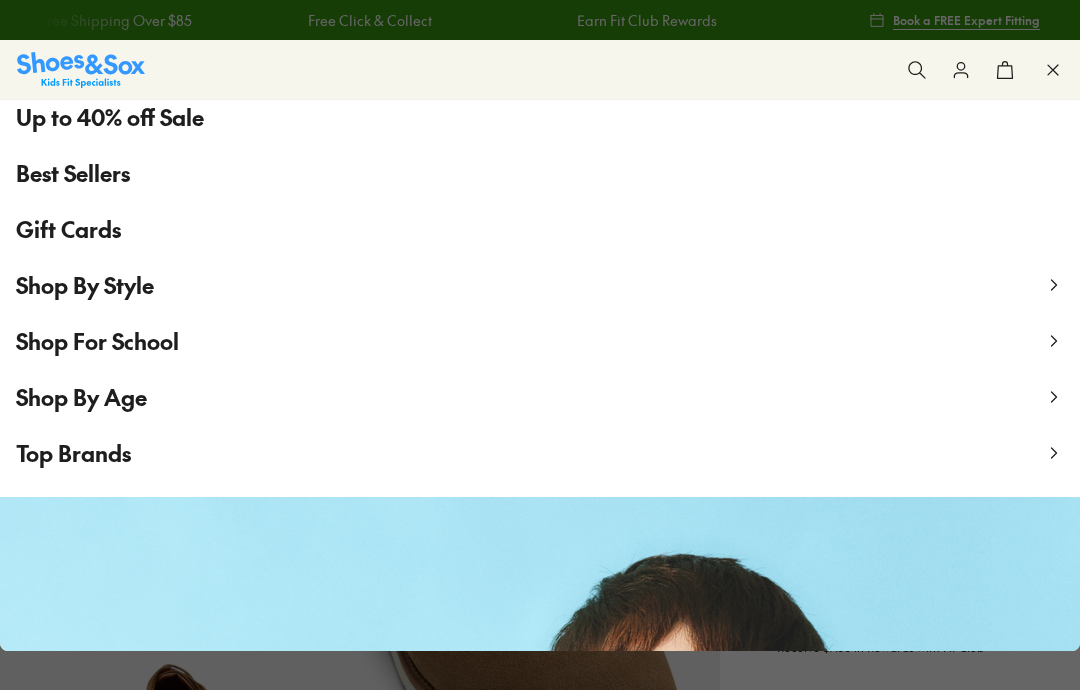 click on "Shop By Style" at bounding box center (85, 285) 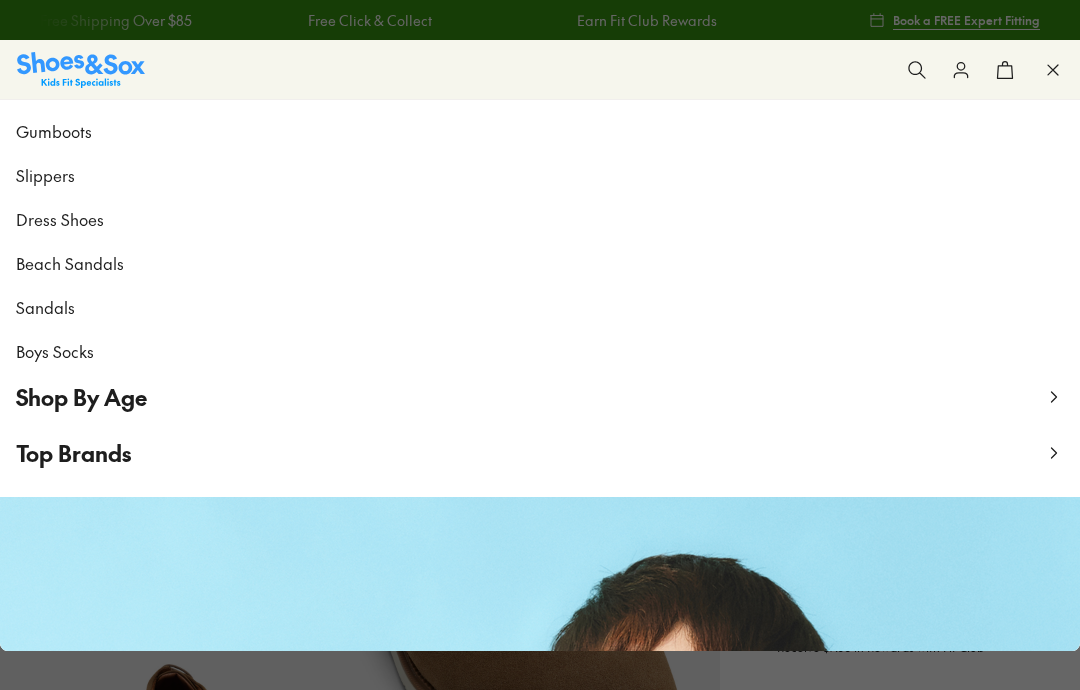 scroll, scrollTop: 0, scrollLeft: 0, axis: both 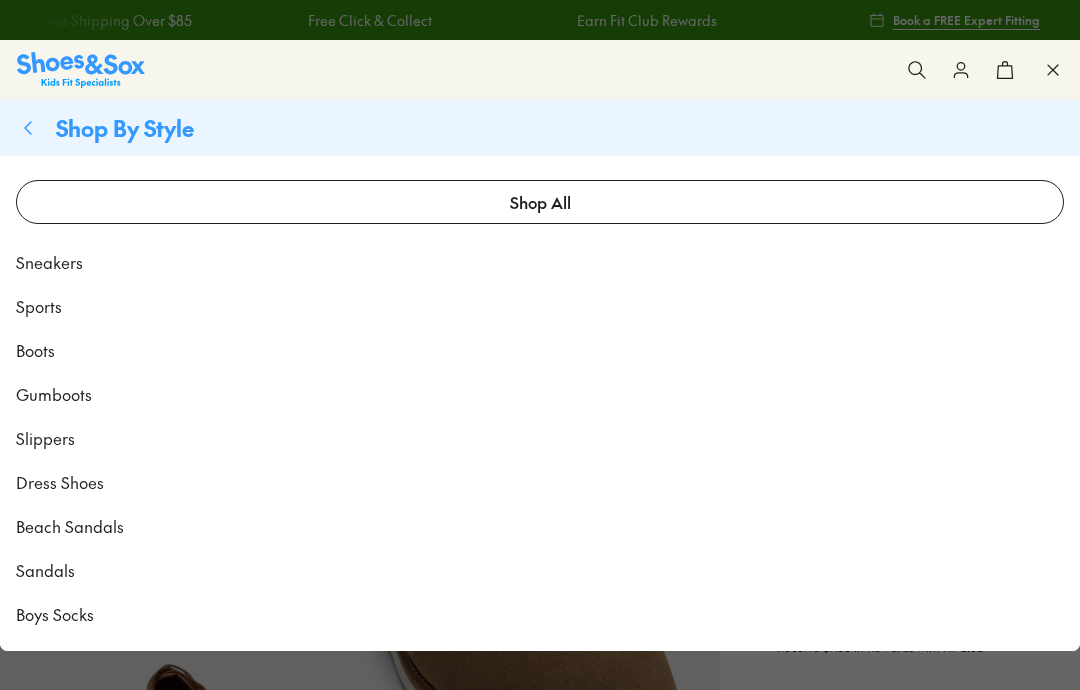 click on "Boots" at bounding box center [35, 350] 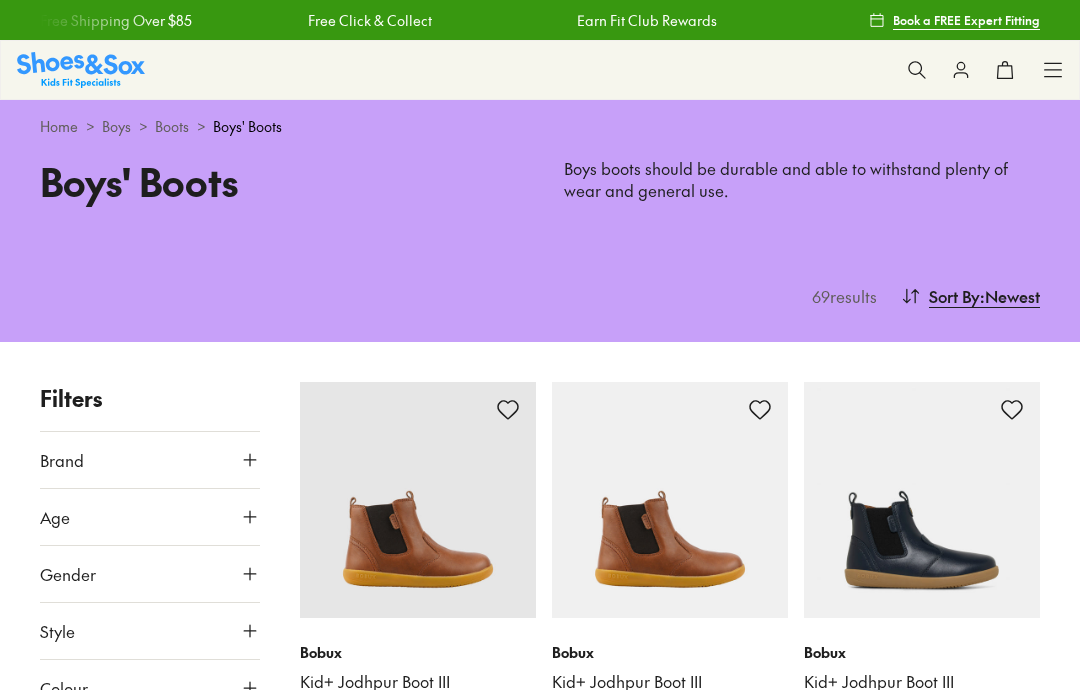 scroll, scrollTop: 0, scrollLeft: 0, axis: both 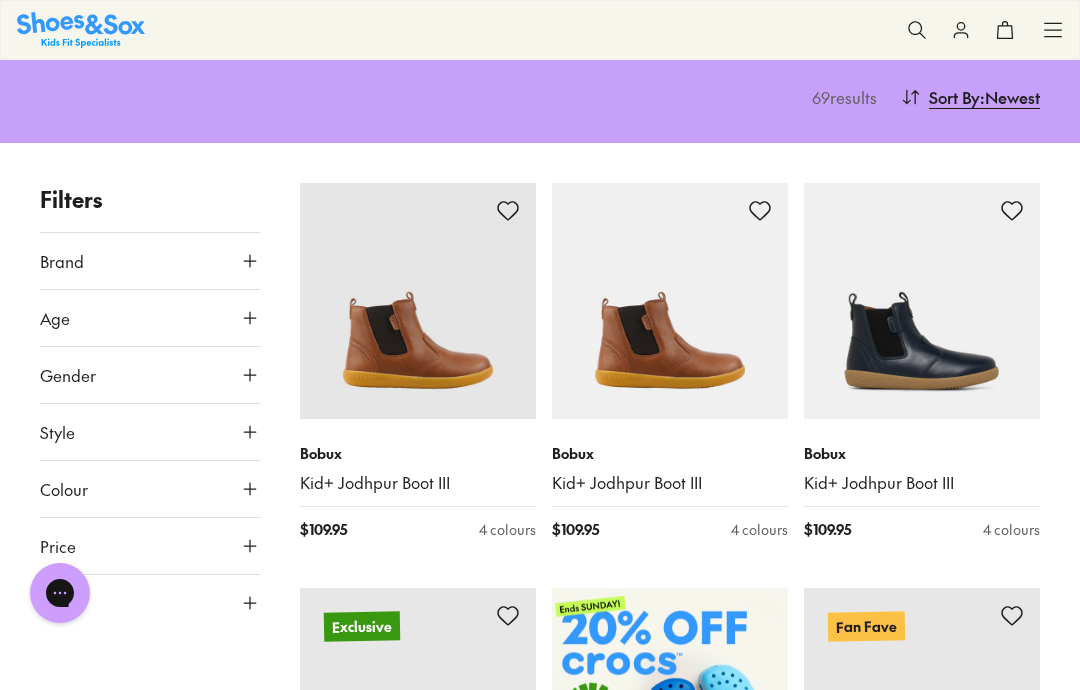 click 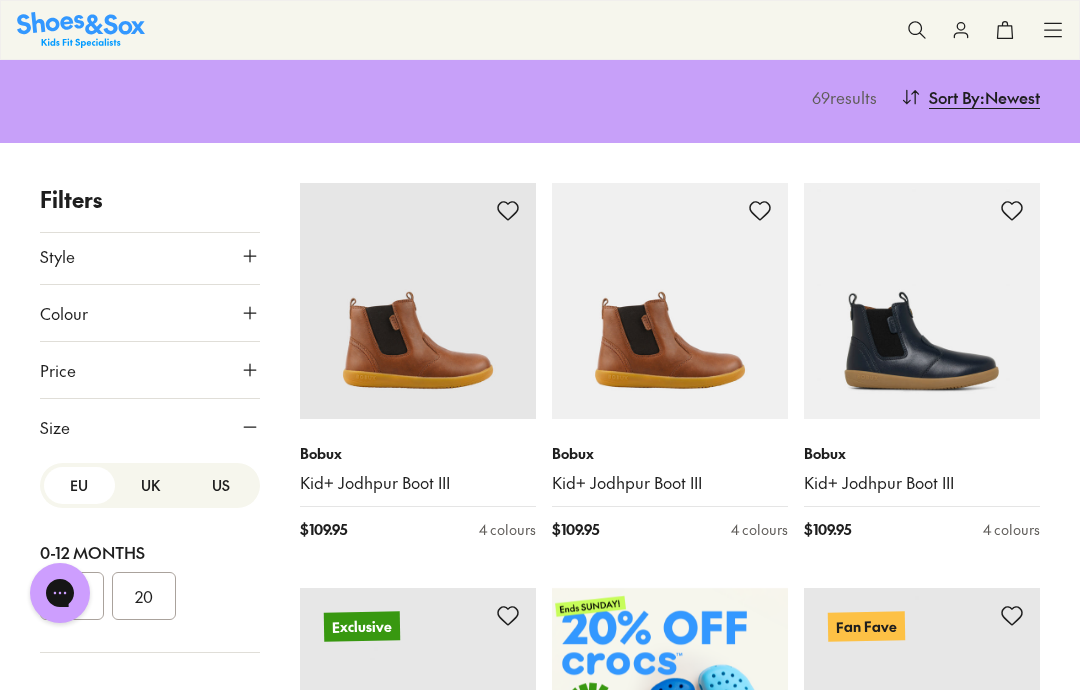 scroll, scrollTop: 174, scrollLeft: 0, axis: vertical 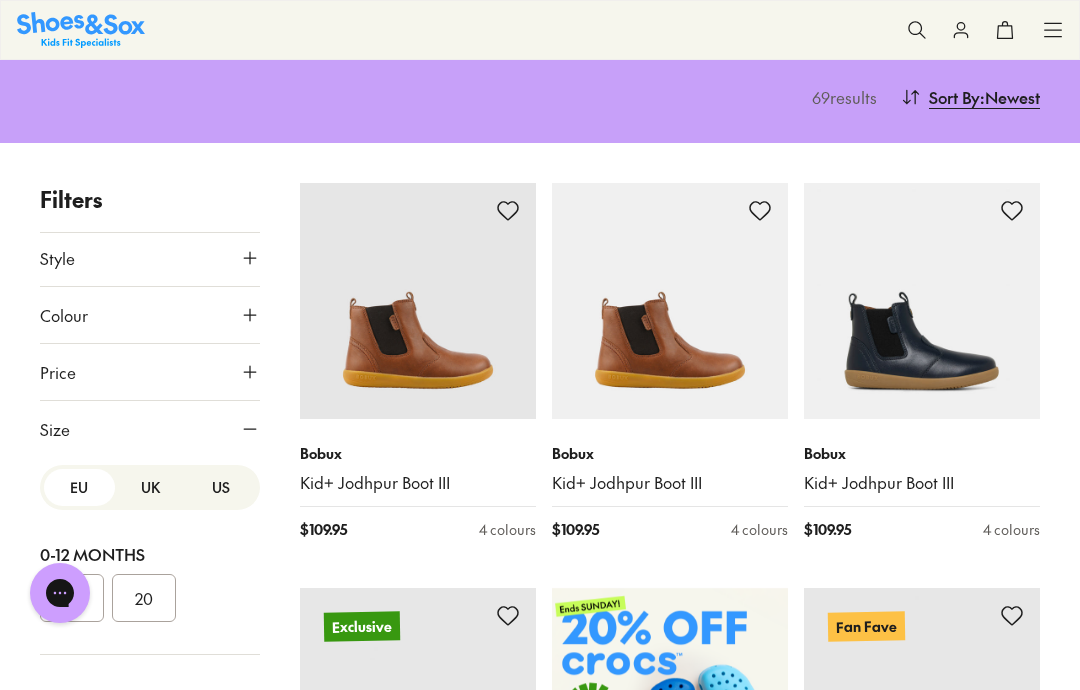 click on "US" at bounding box center (220, 487) 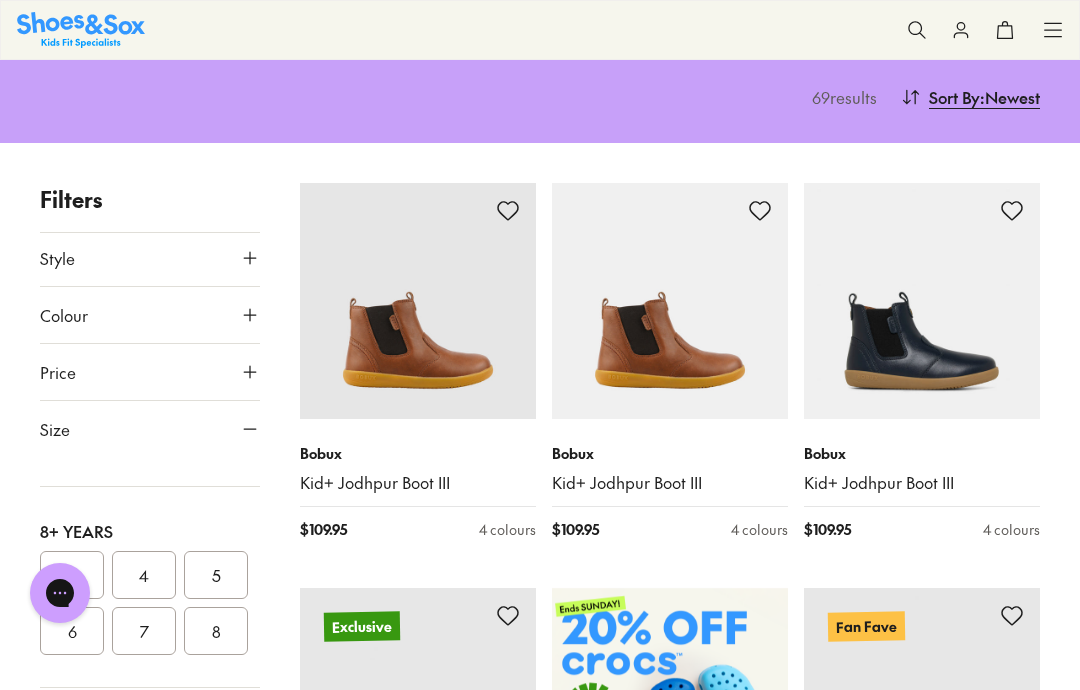 scroll, scrollTop: 581, scrollLeft: 0, axis: vertical 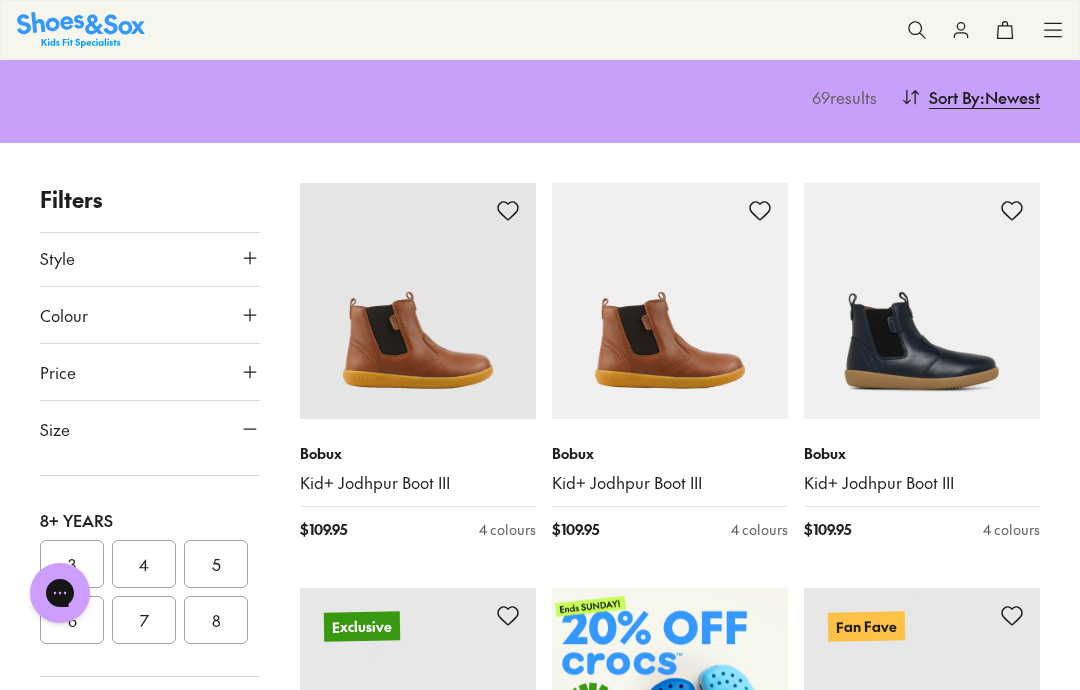 click on "4" at bounding box center [144, 564] 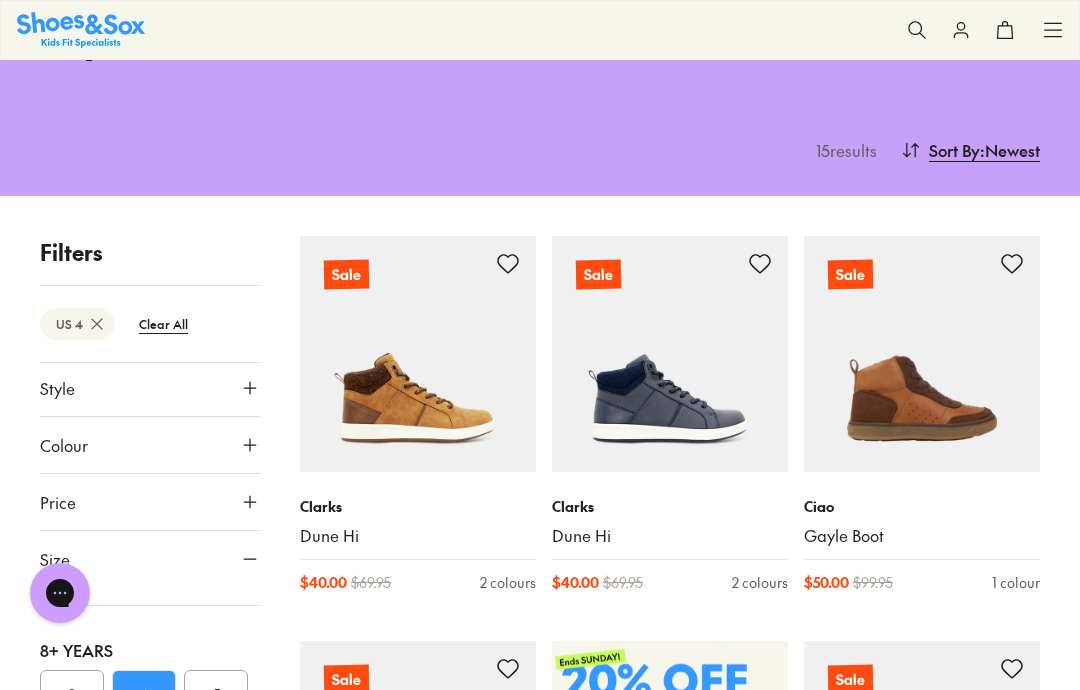 scroll, scrollTop: 149, scrollLeft: 0, axis: vertical 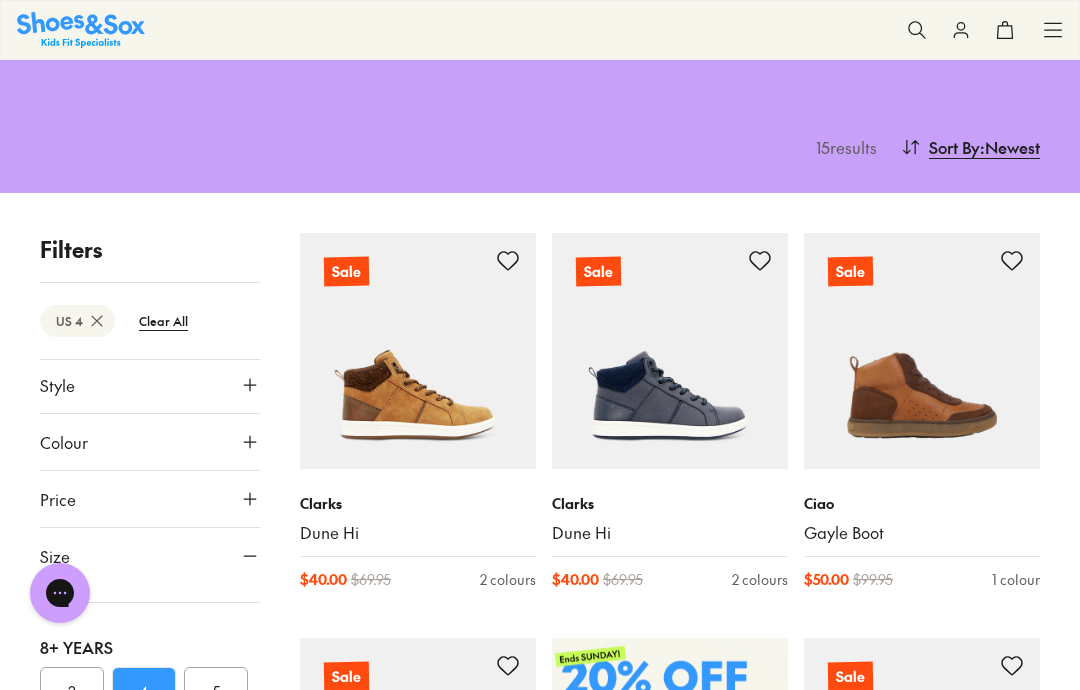 click at bounding box center [670, 351] 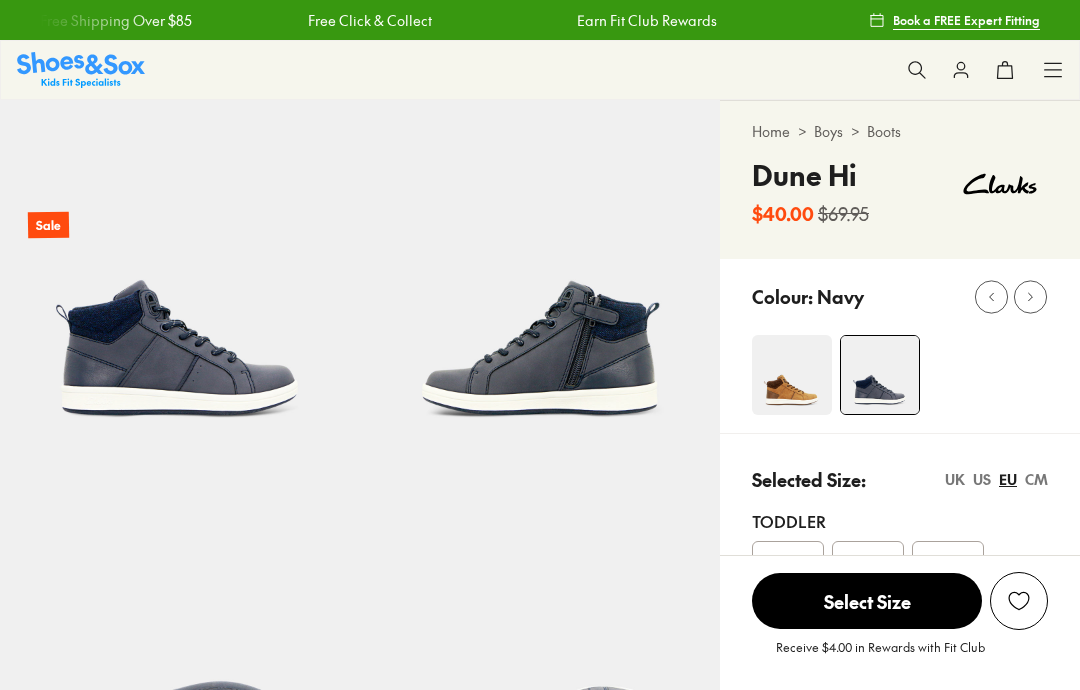 scroll, scrollTop: 0, scrollLeft: 0, axis: both 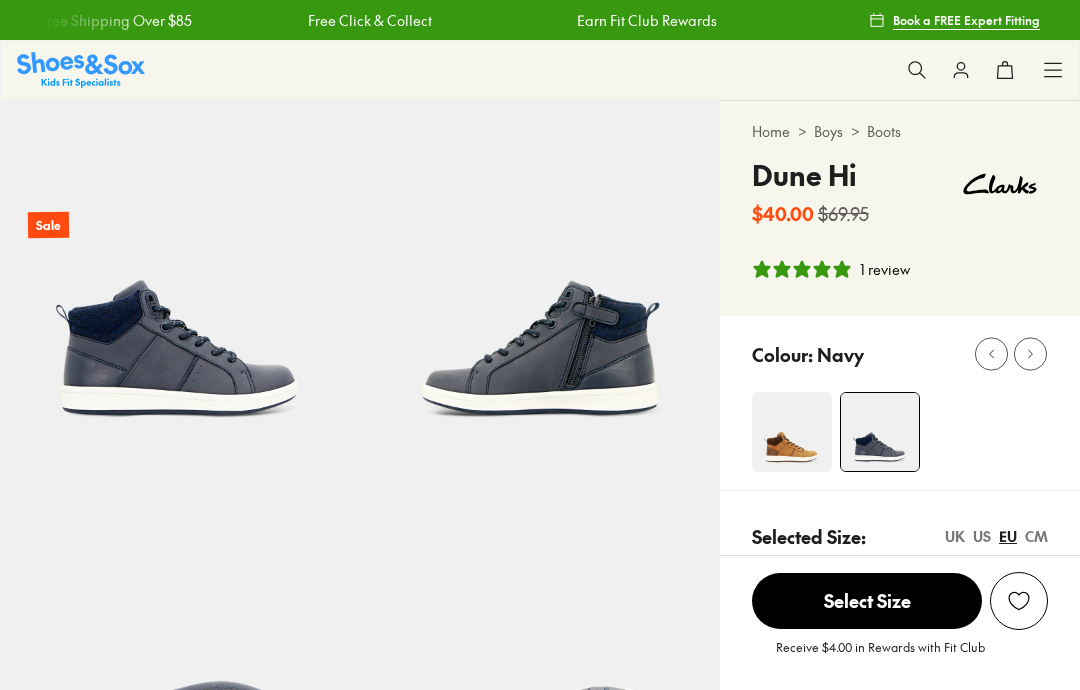 select on "*" 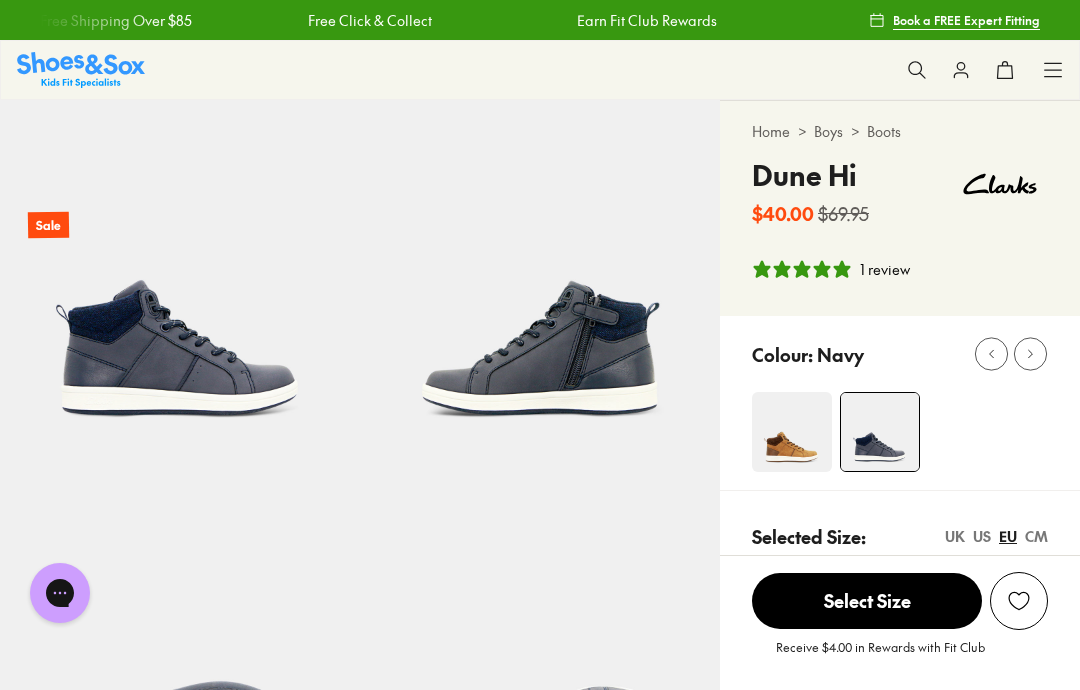 scroll, scrollTop: 0, scrollLeft: 0, axis: both 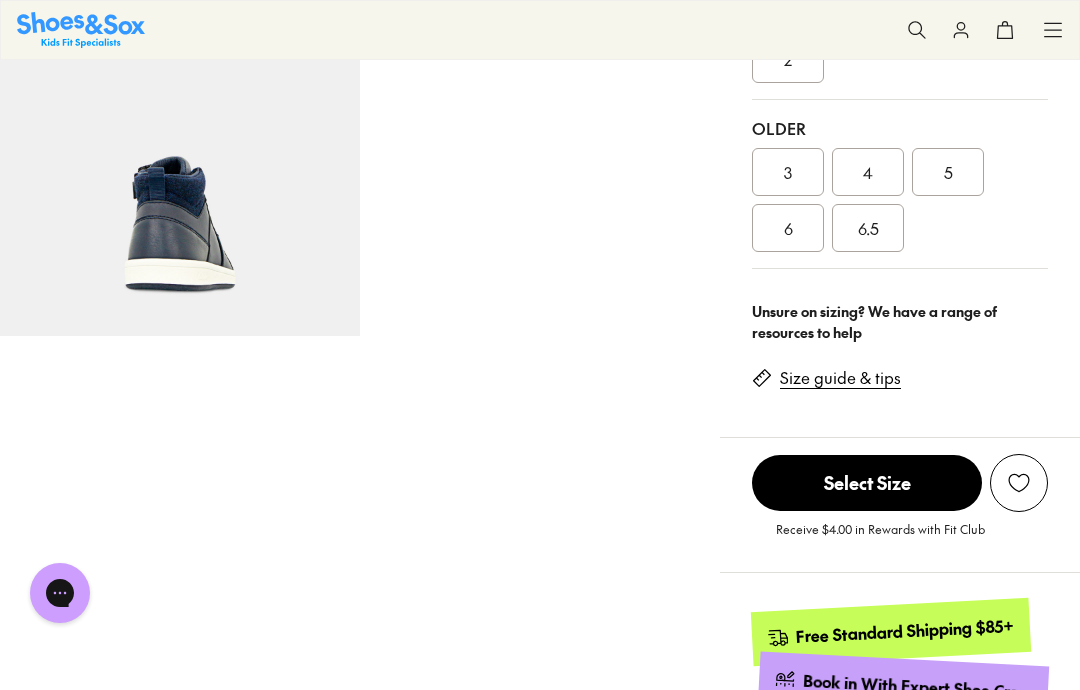 click on "4" at bounding box center (868, 172) 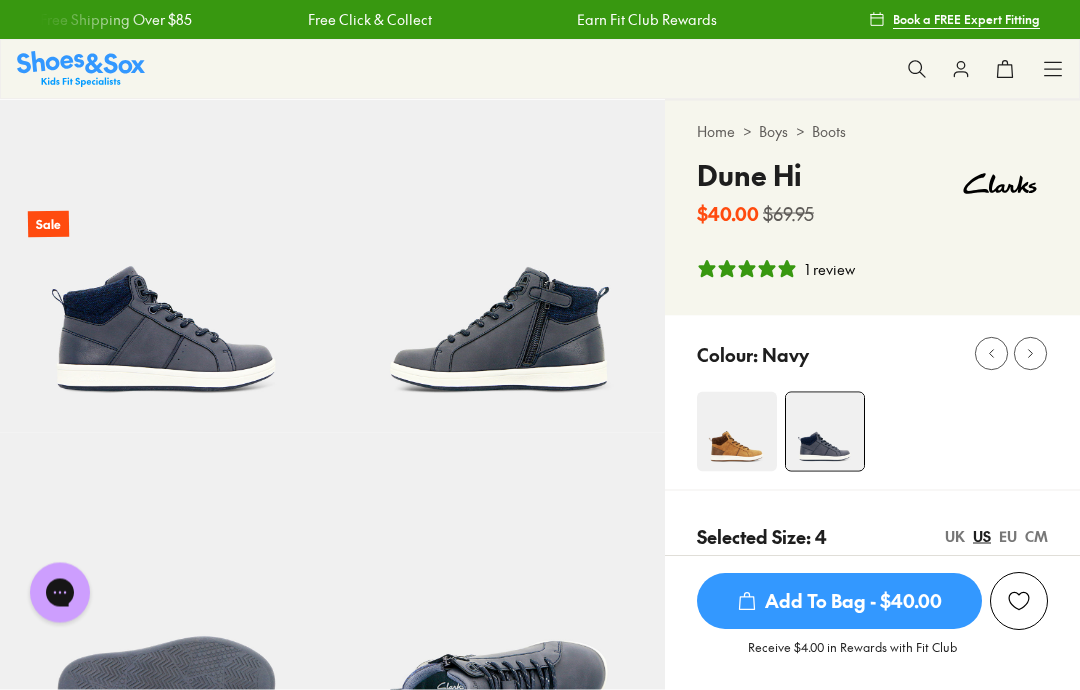 scroll, scrollTop: 0, scrollLeft: 0, axis: both 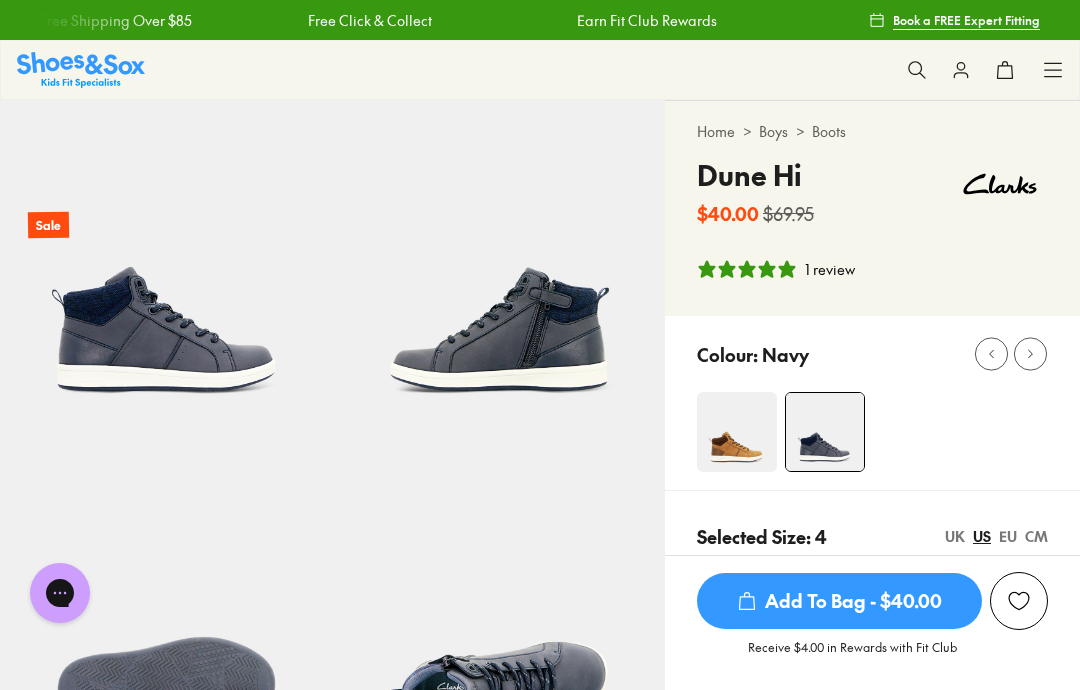 click at bounding box center (737, 432) 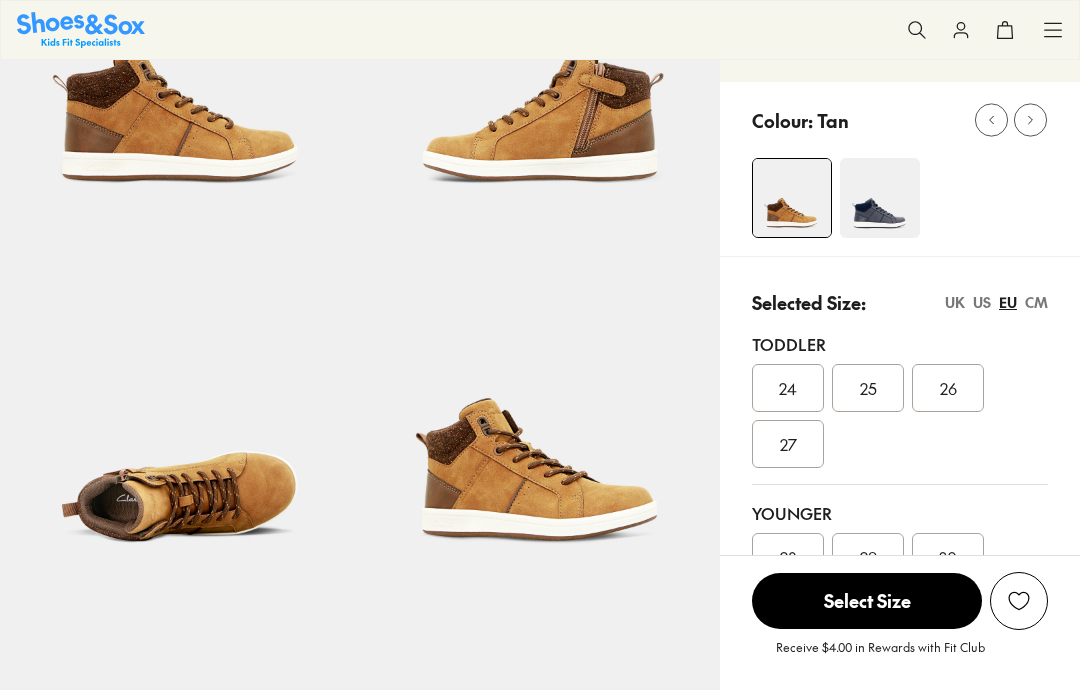 scroll, scrollTop: 331, scrollLeft: 0, axis: vertical 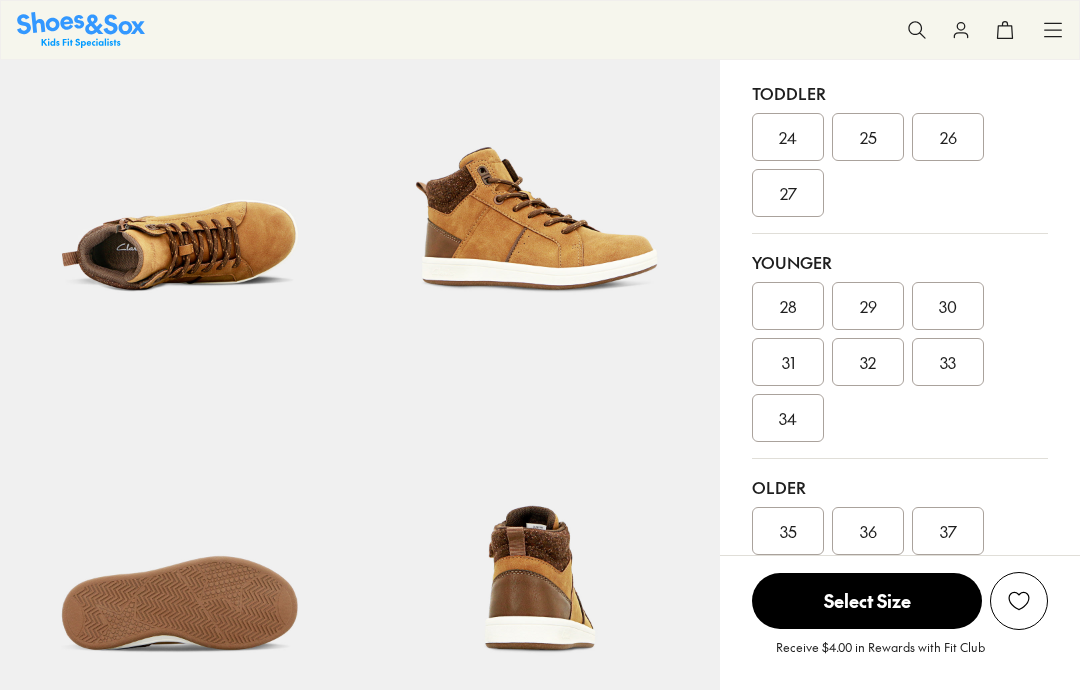select on "*" 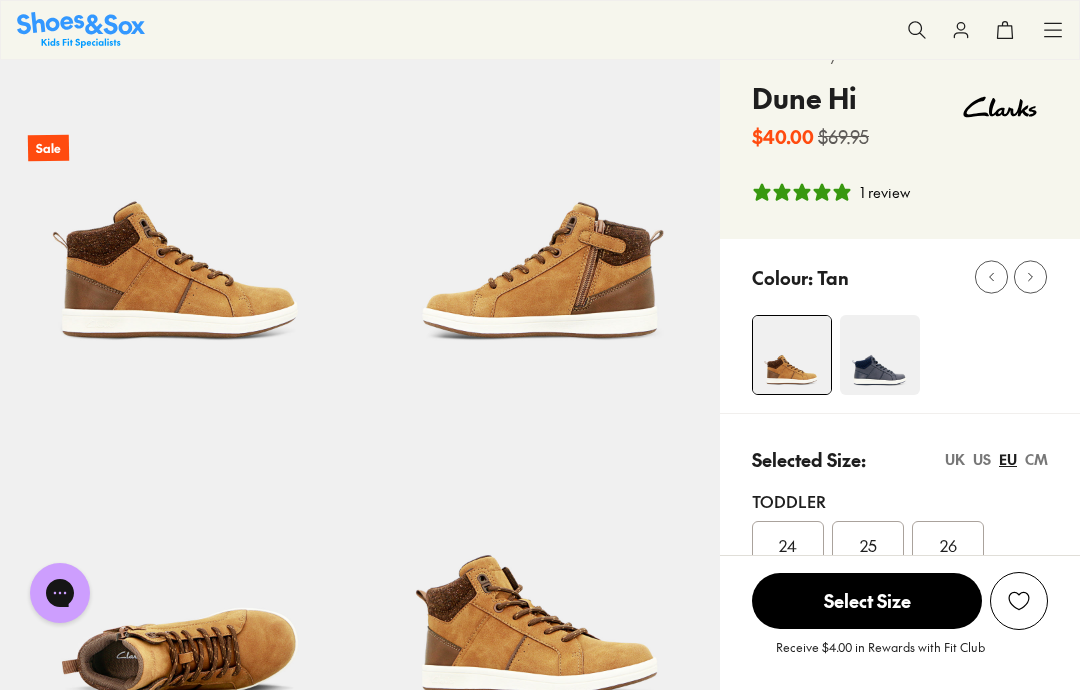 scroll, scrollTop: 0, scrollLeft: 0, axis: both 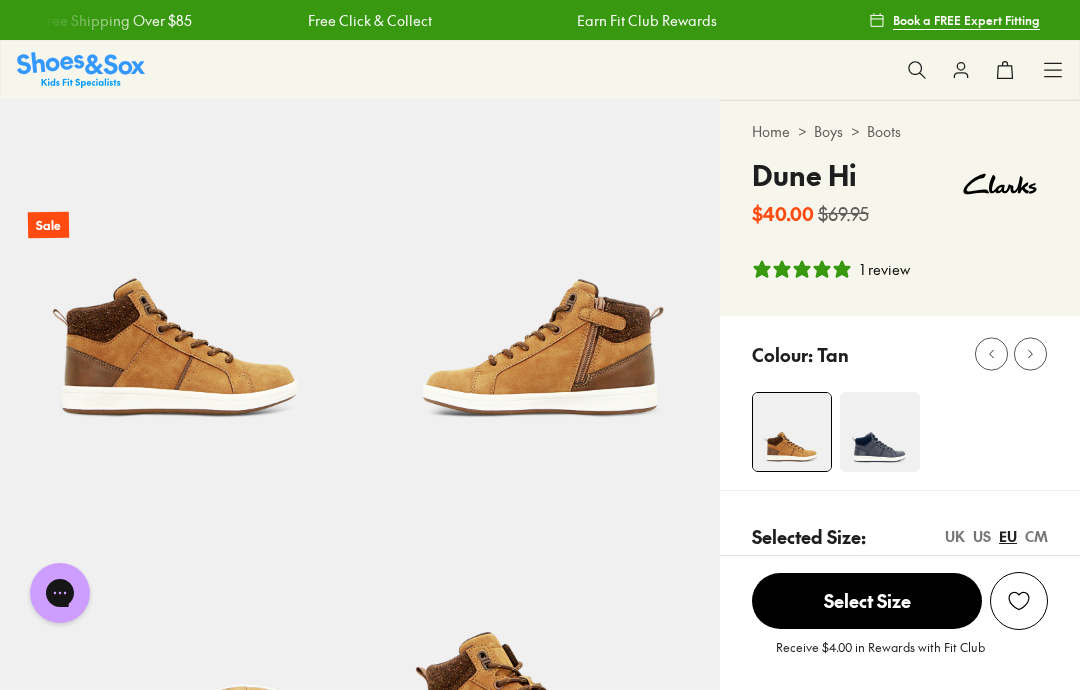click on "UK" at bounding box center (955, 536) 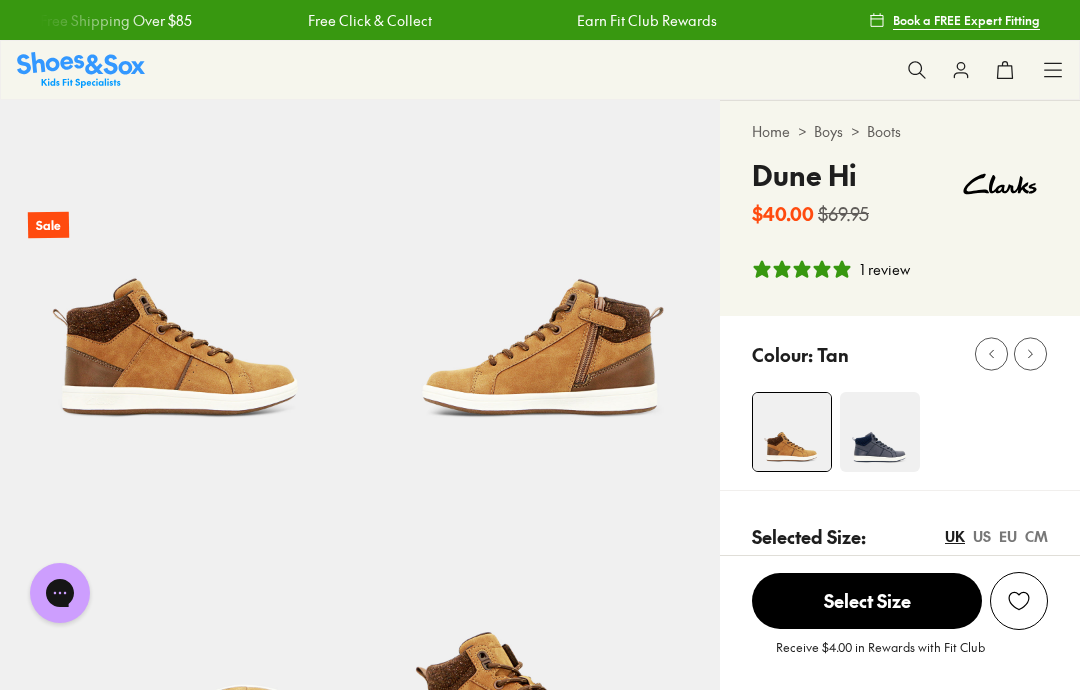 click on "US" at bounding box center (982, 536) 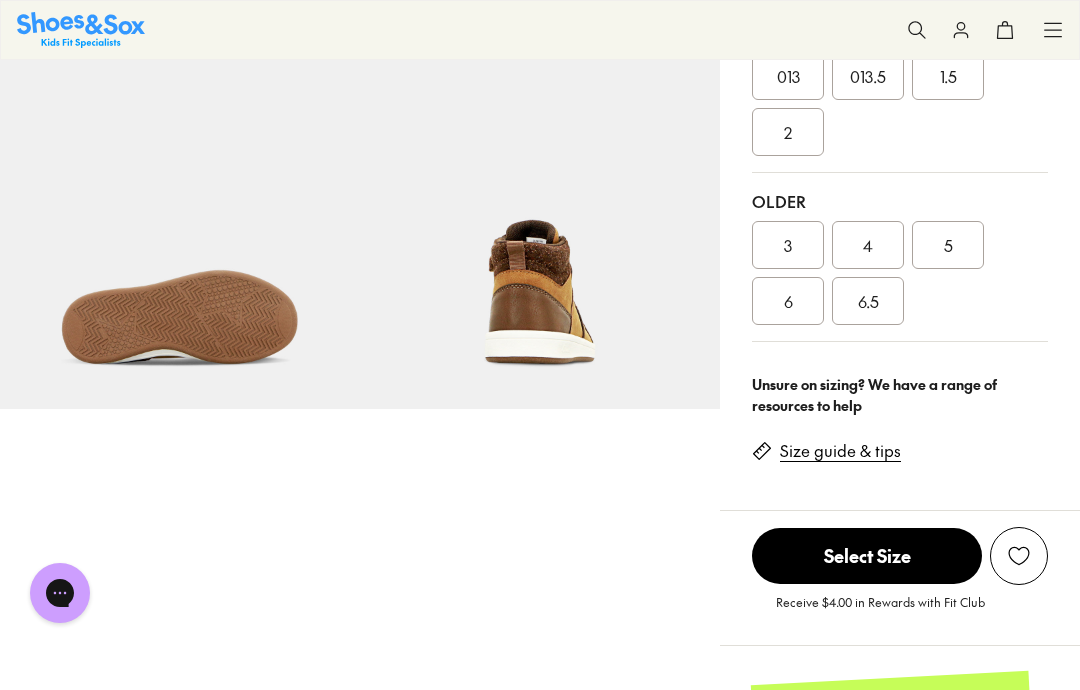 scroll, scrollTop: 764, scrollLeft: 0, axis: vertical 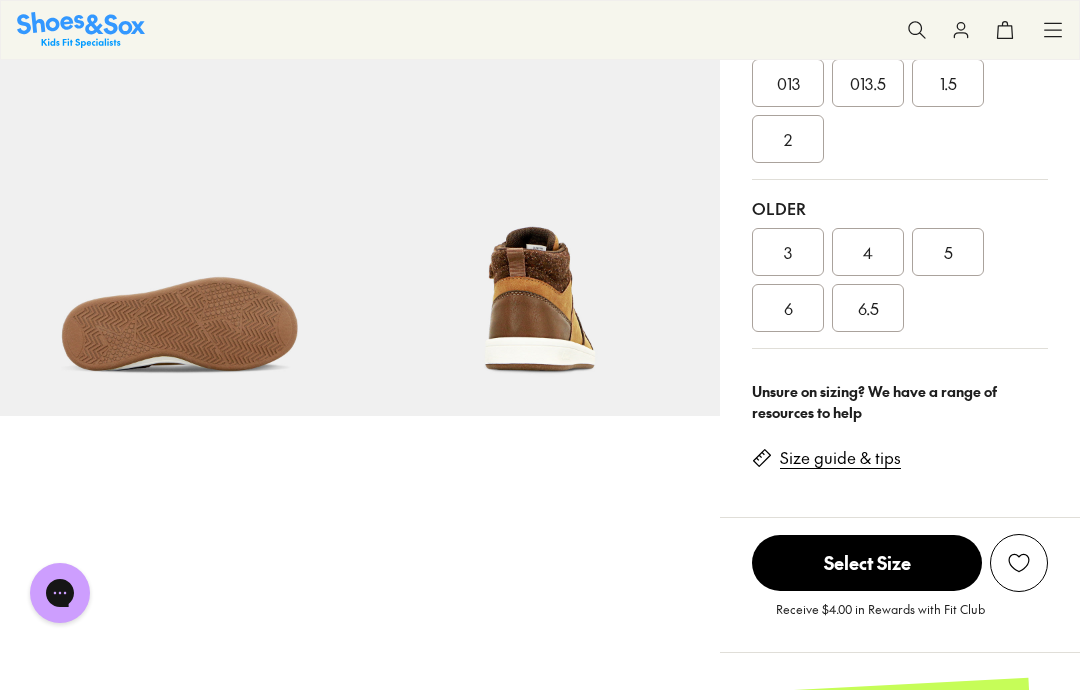 click on "4" at bounding box center (868, 252) 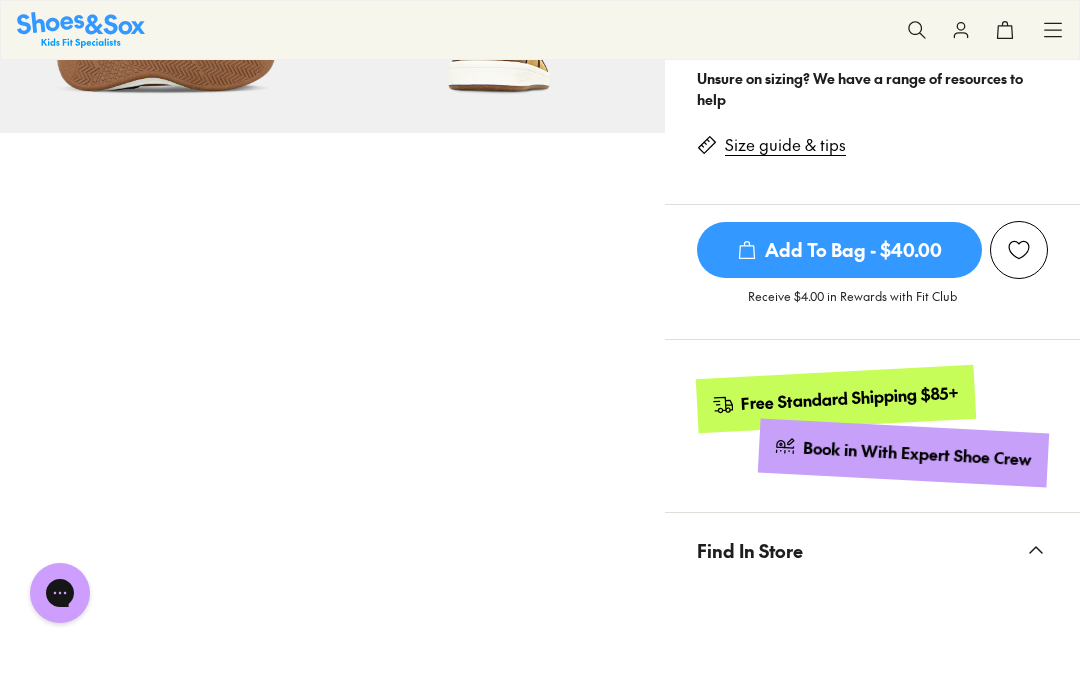 scroll, scrollTop: 1016, scrollLeft: 0, axis: vertical 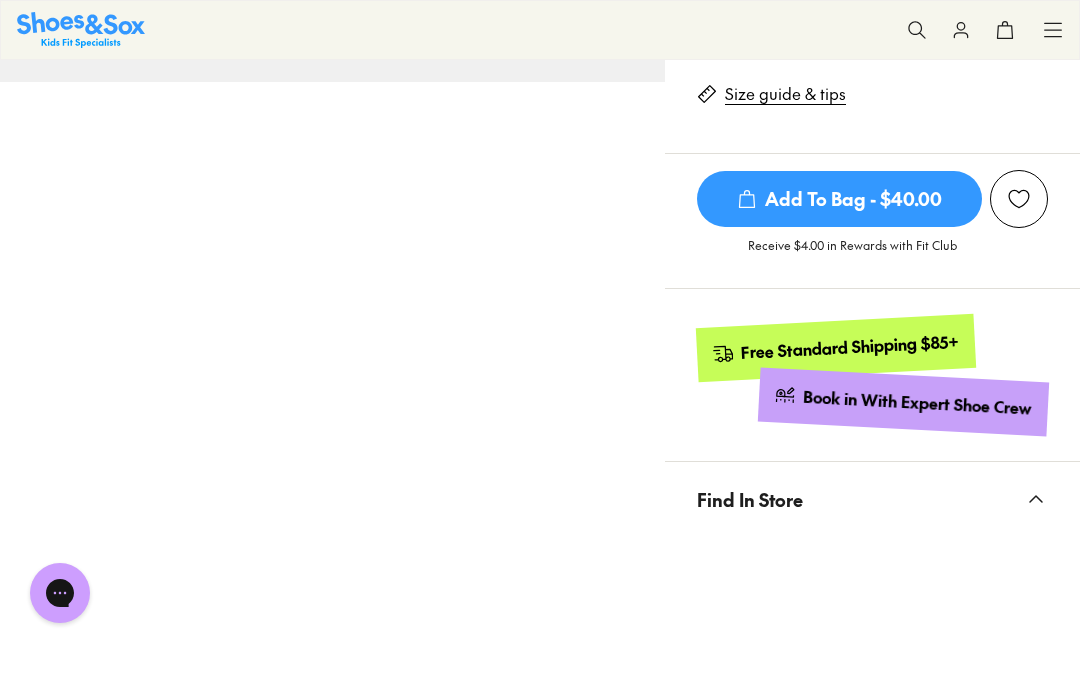 click at bounding box center [872, 701] 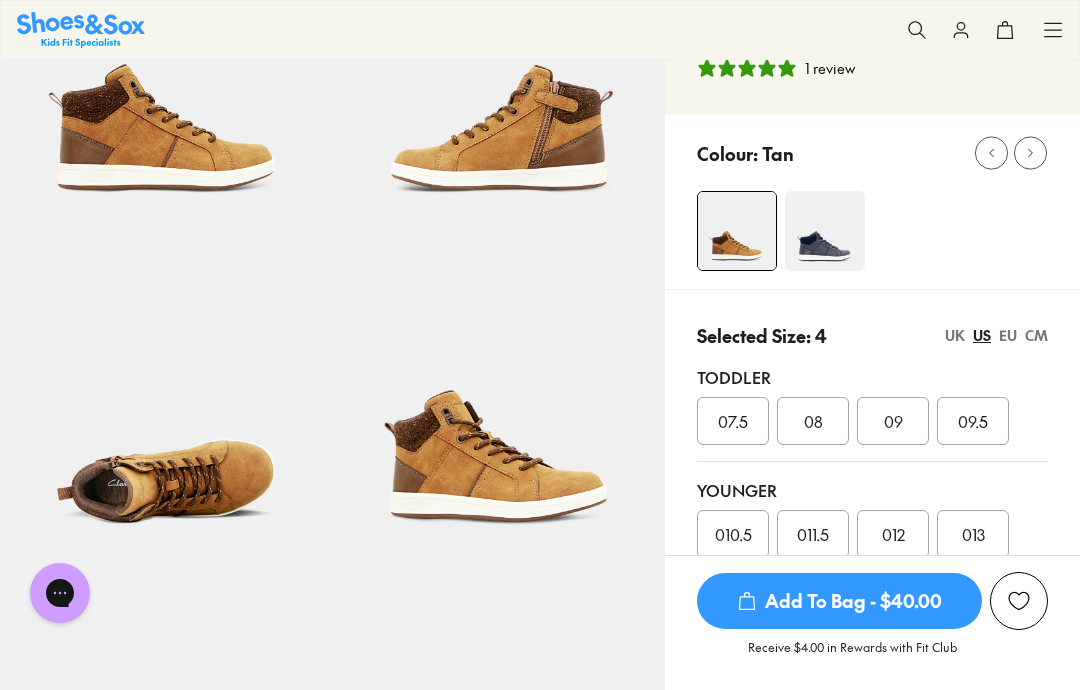 scroll, scrollTop: 0, scrollLeft: 0, axis: both 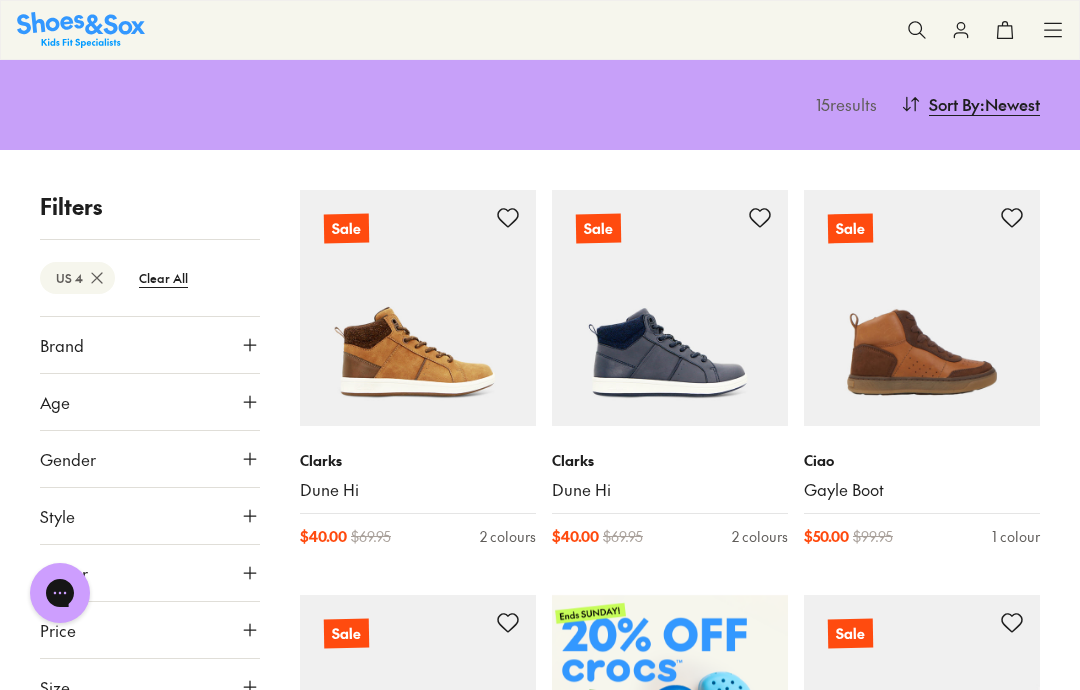 click on "Ciao" at bounding box center [922, 460] 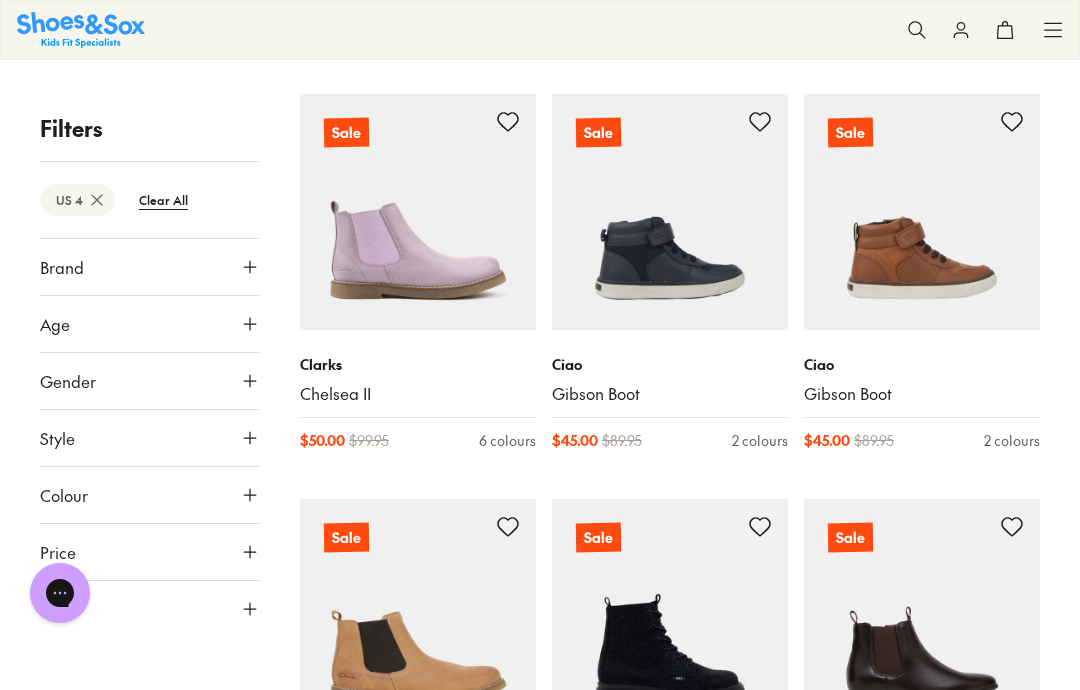 scroll, scrollTop: 1505, scrollLeft: 0, axis: vertical 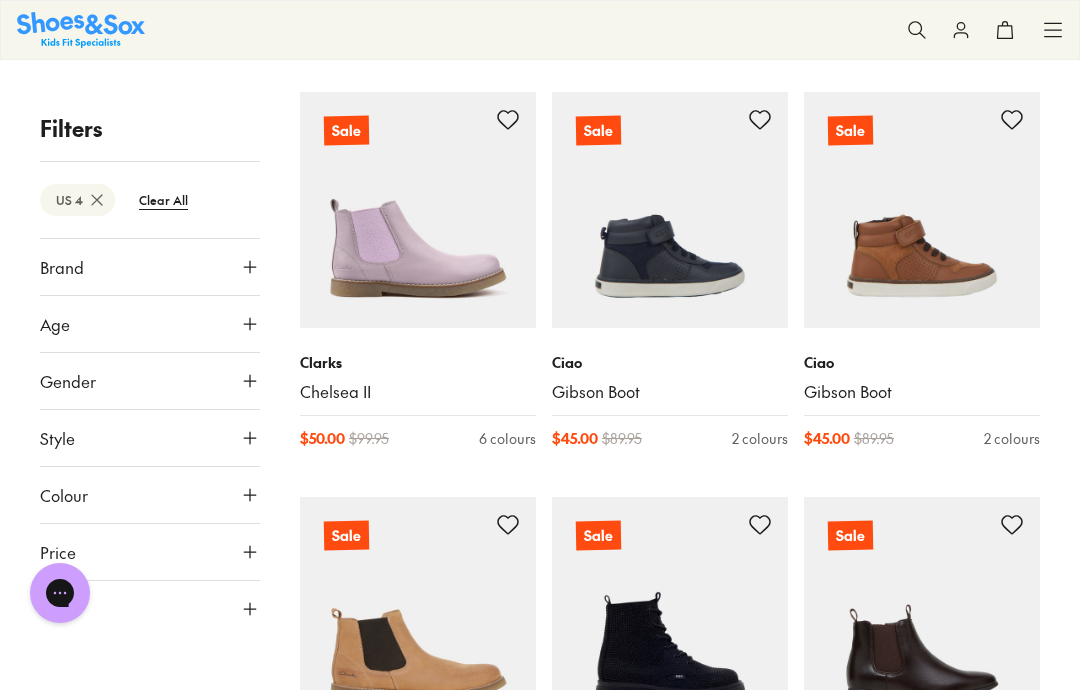 click on "Ciao" at bounding box center [670, 362] 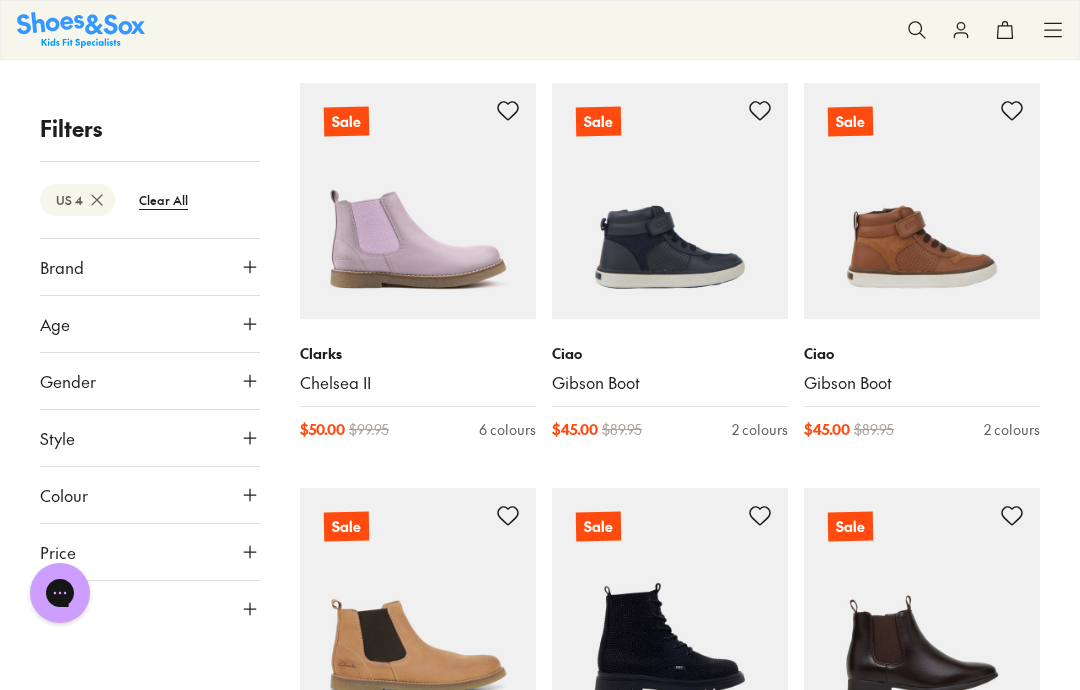 scroll, scrollTop: 1515, scrollLeft: 0, axis: vertical 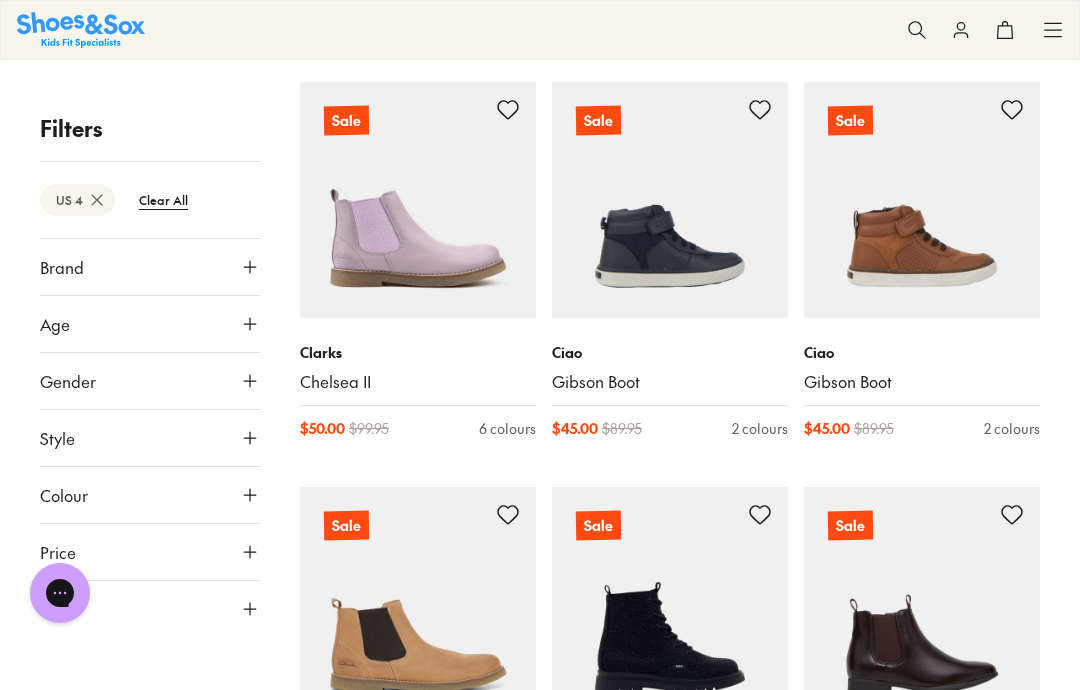 click on "Ciao" at bounding box center [922, 352] 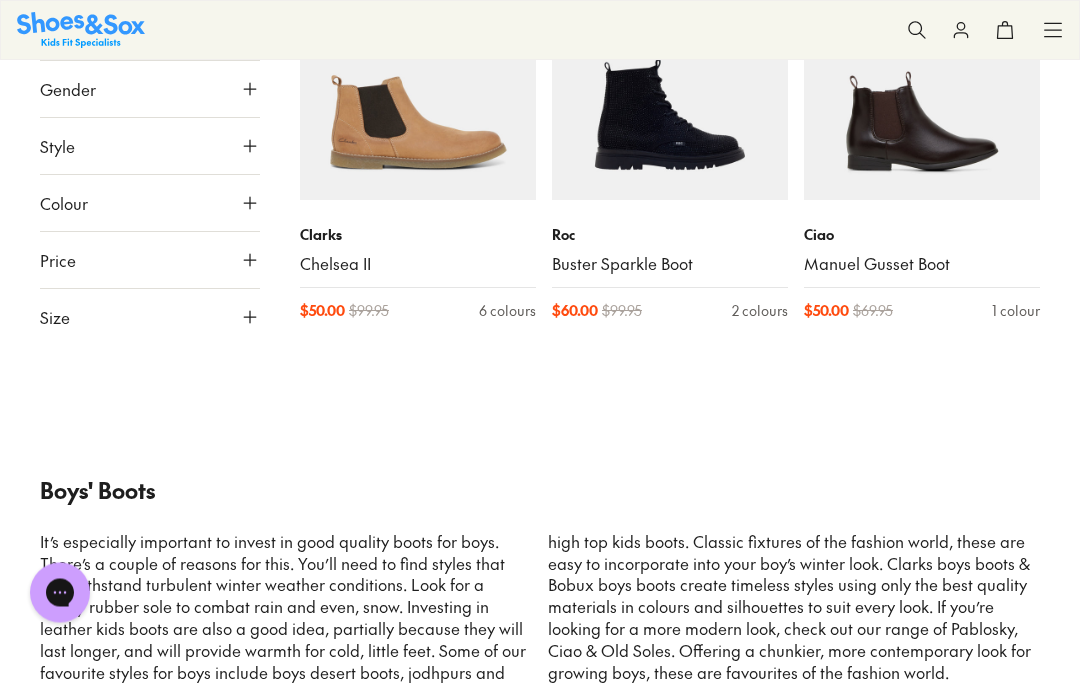 scroll, scrollTop: 2038, scrollLeft: 0, axis: vertical 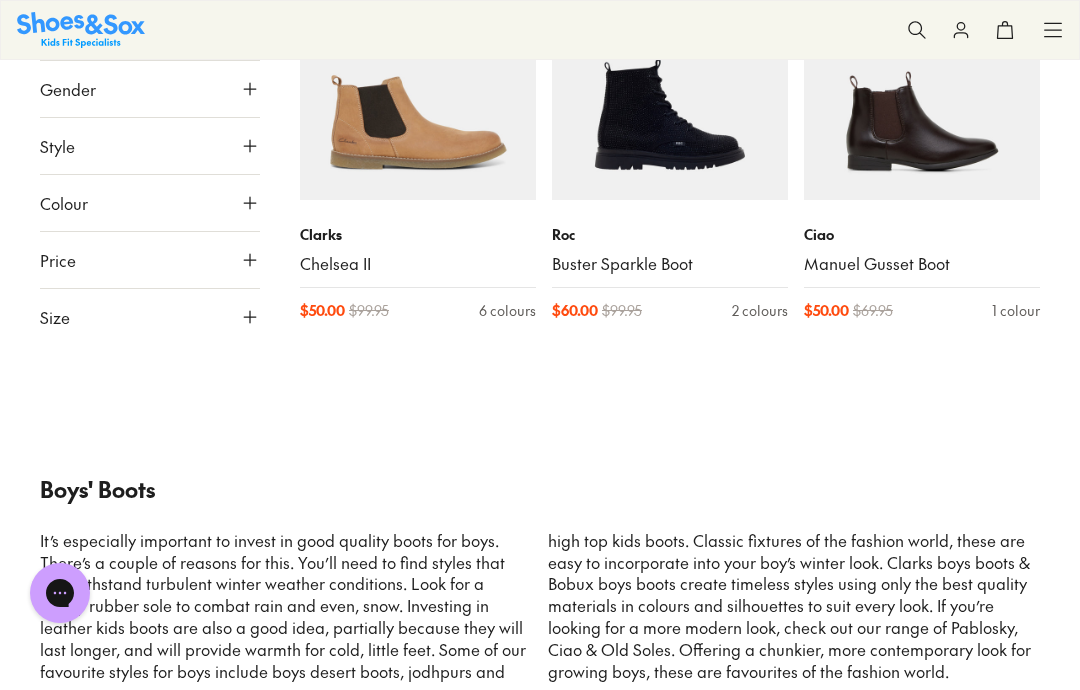 click on "Clarks" at bounding box center [418, 234] 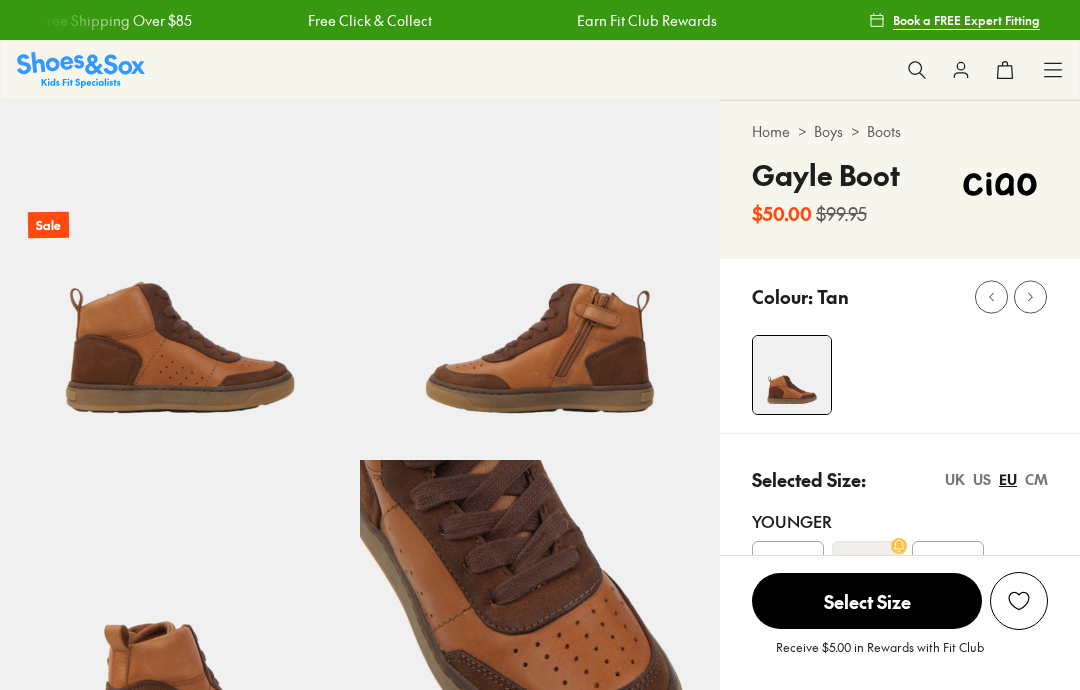 scroll, scrollTop: 0, scrollLeft: 0, axis: both 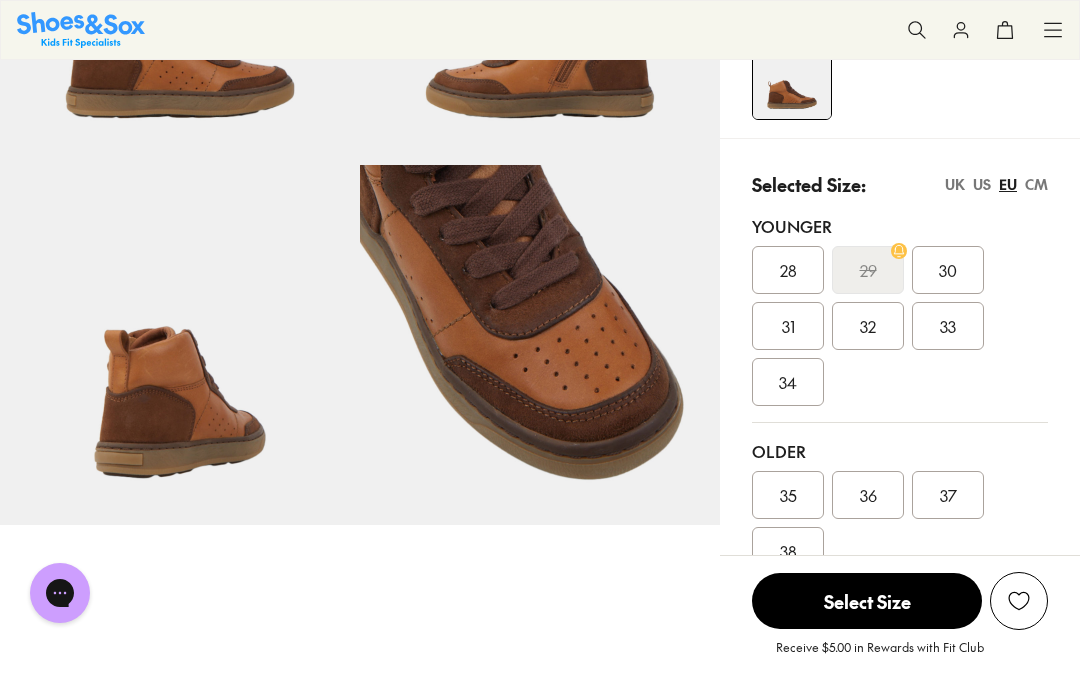 click on "US" at bounding box center (982, 184) 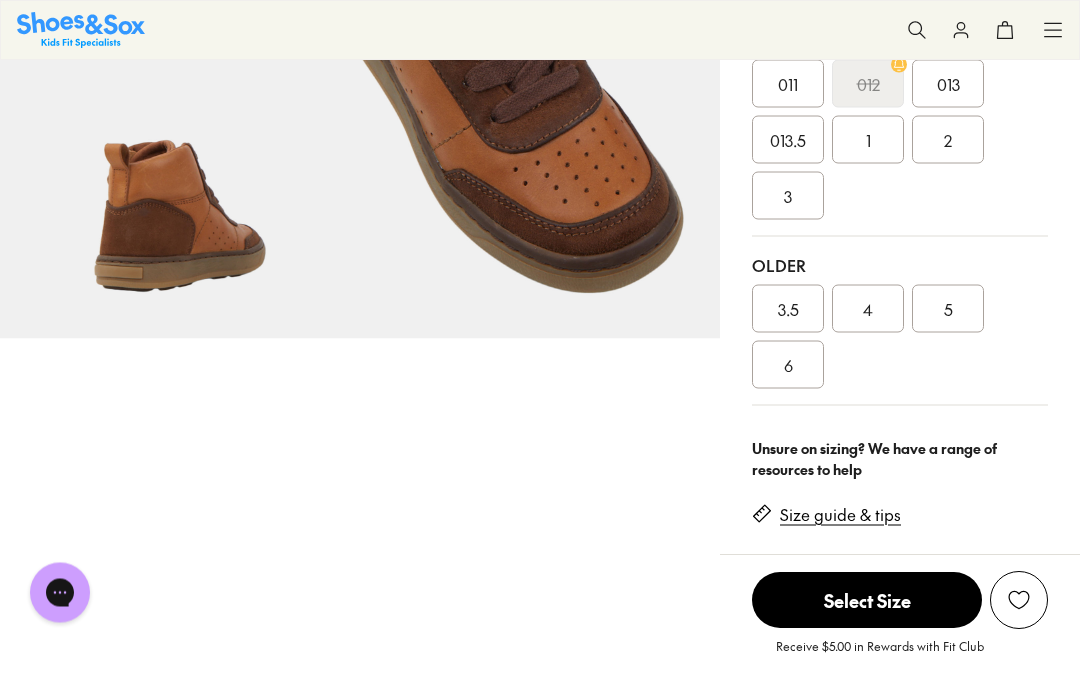 scroll, scrollTop: 493, scrollLeft: 0, axis: vertical 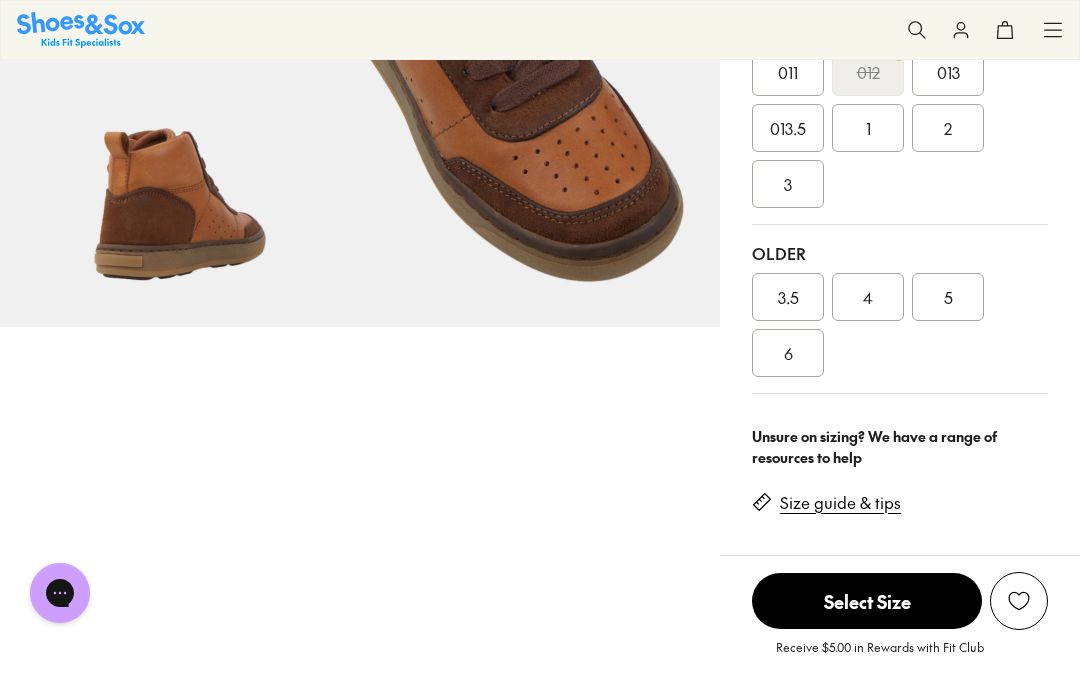 click on "4" at bounding box center [868, 297] 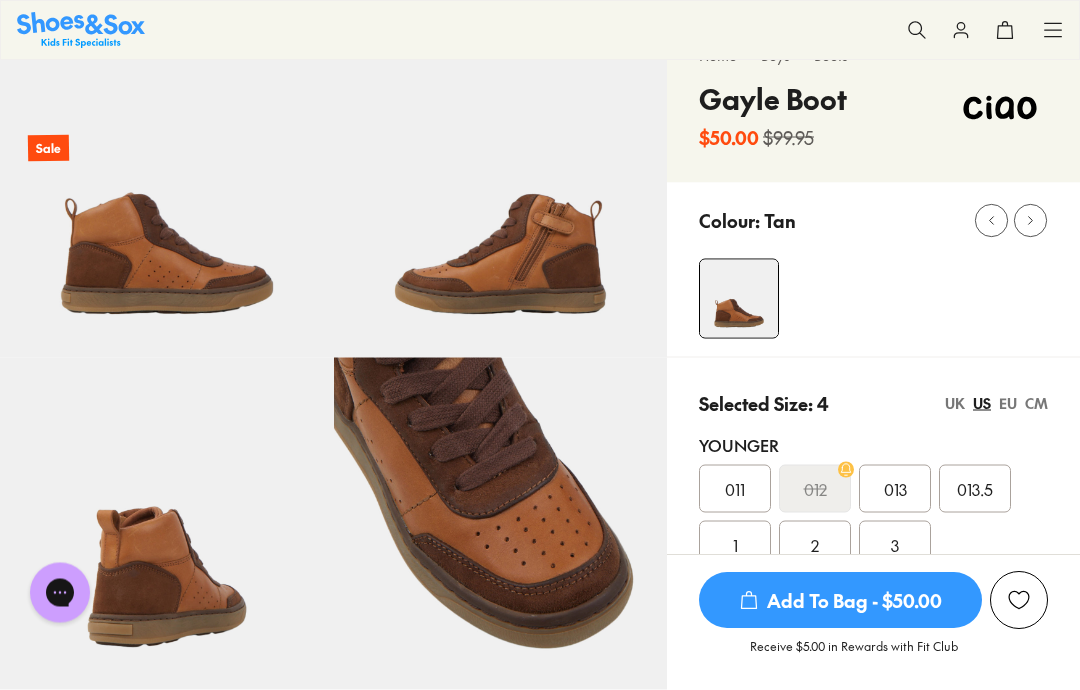 scroll, scrollTop: 0, scrollLeft: 0, axis: both 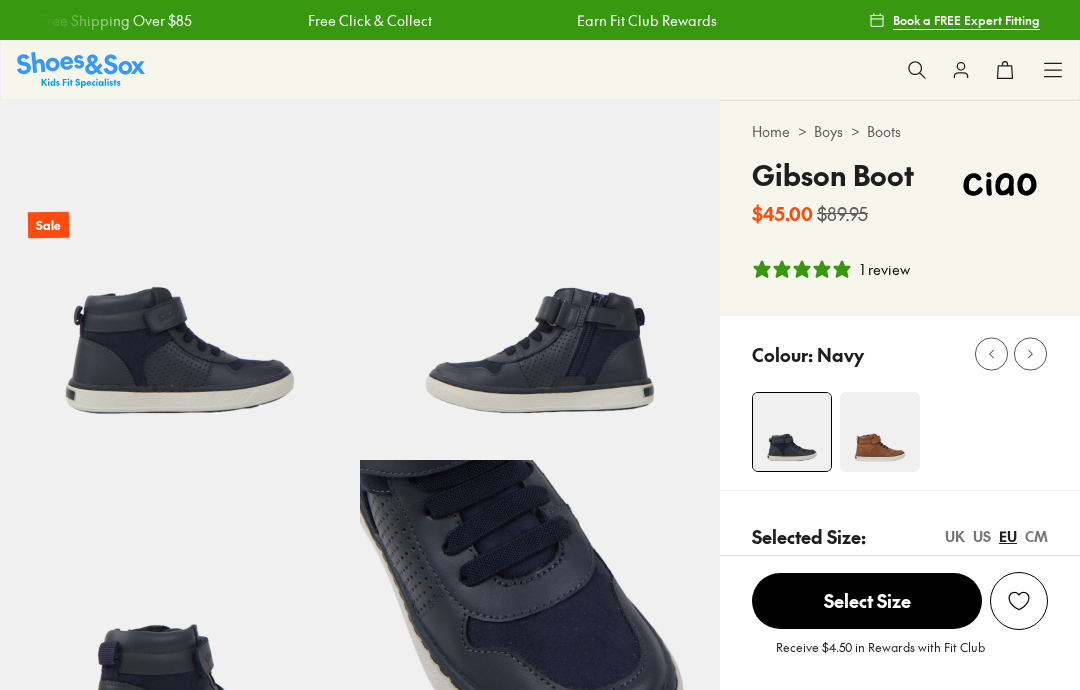 select on "*" 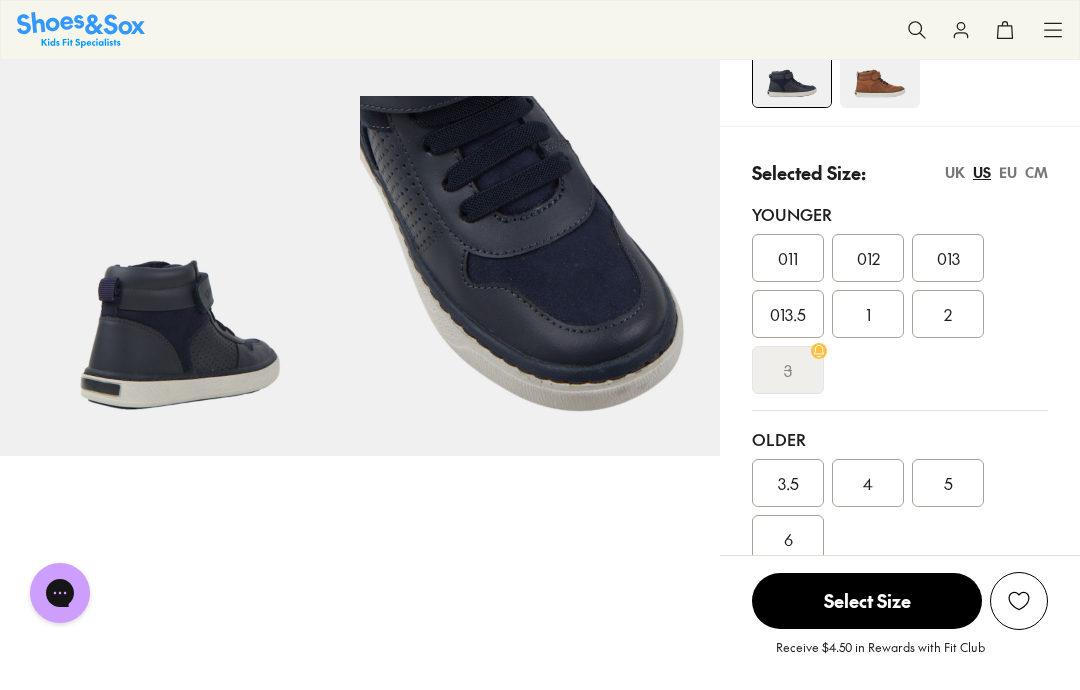 scroll, scrollTop: 366, scrollLeft: 0, axis: vertical 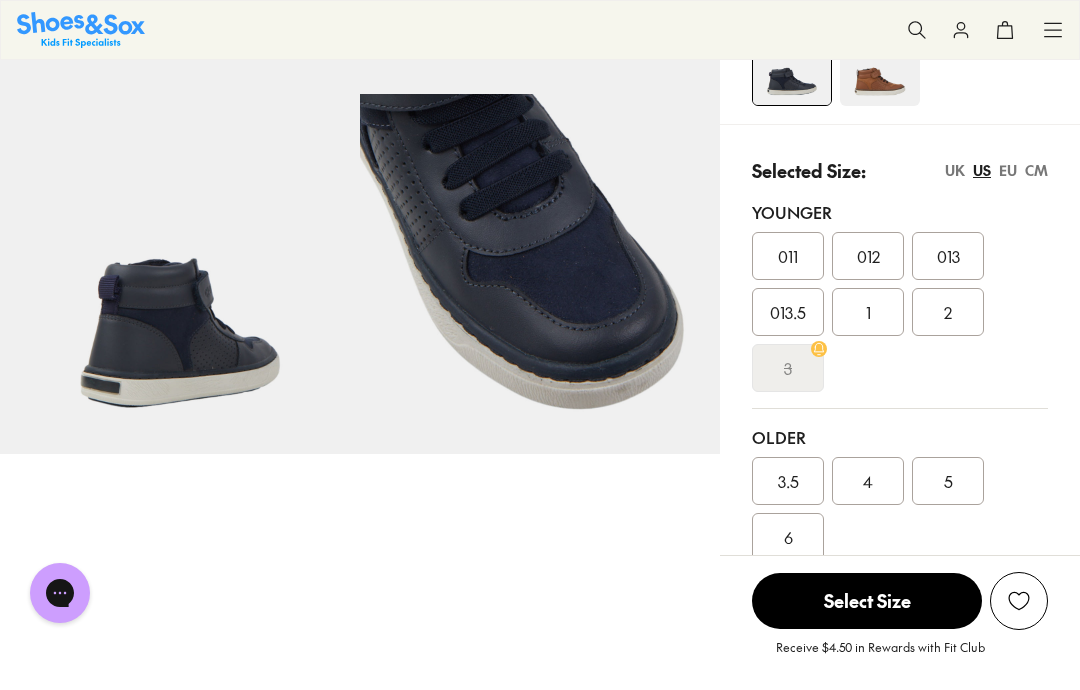 click on "4" at bounding box center [868, 481] 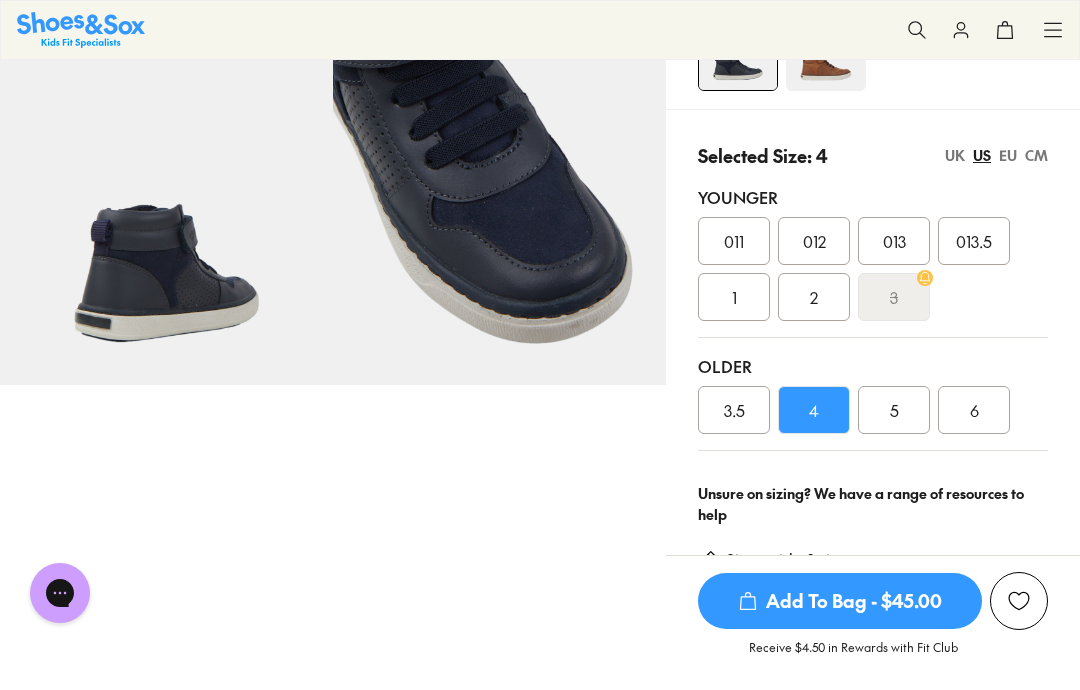 scroll, scrollTop: 0, scrollLeft: 0, axis: both 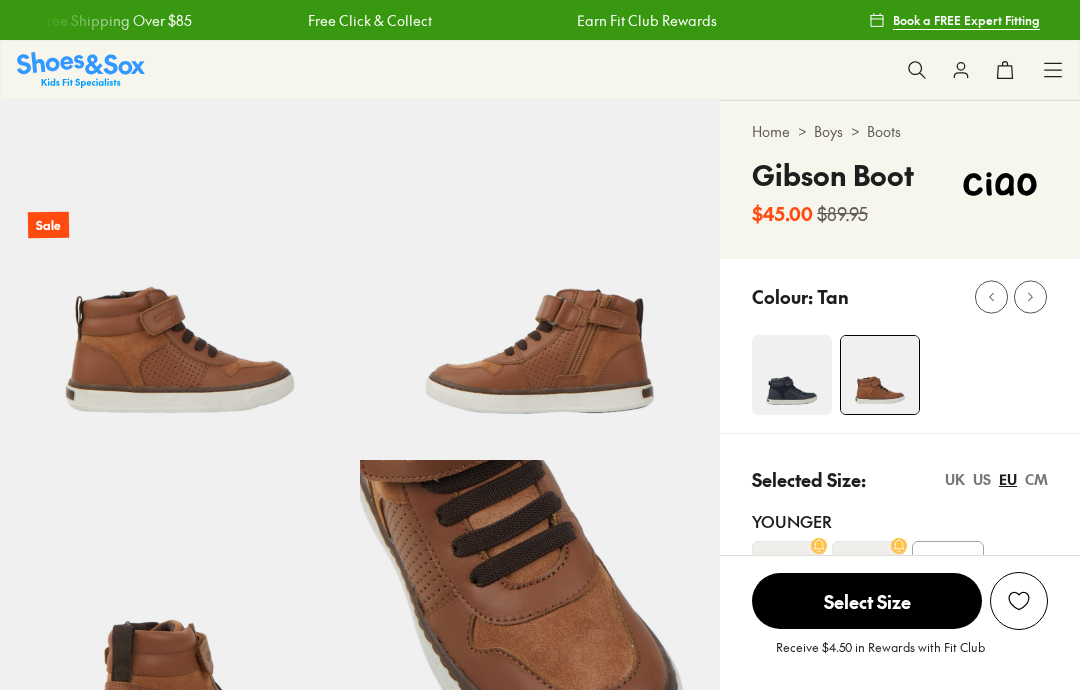 select on "*" 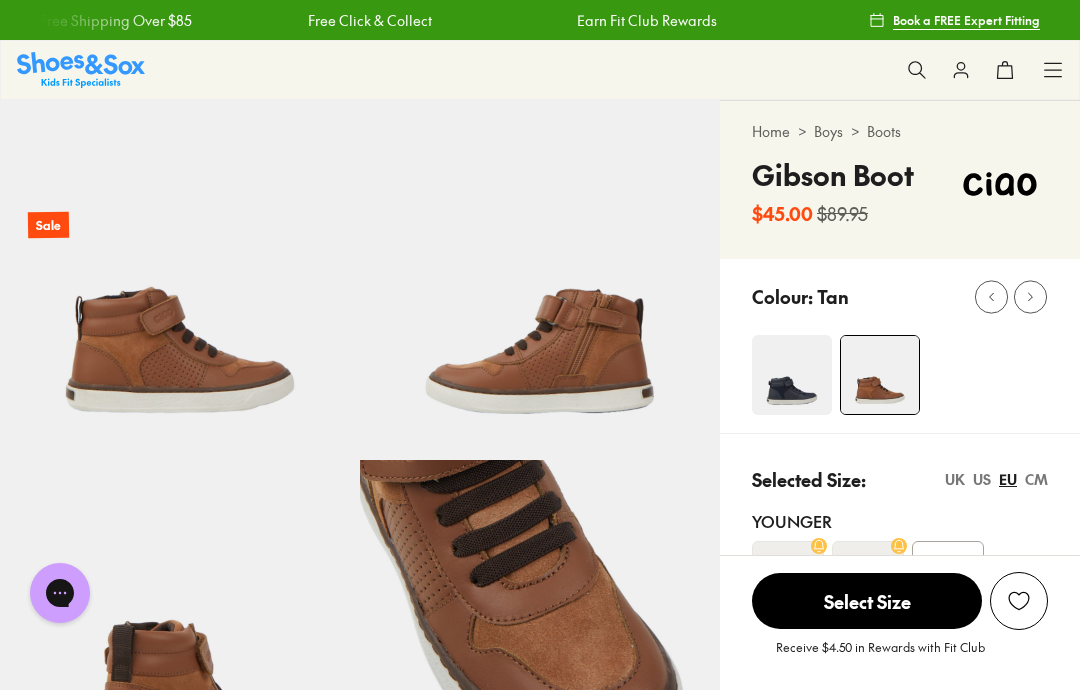 scroll, scrollTop: 0, scrollLeft: 0, axis: both 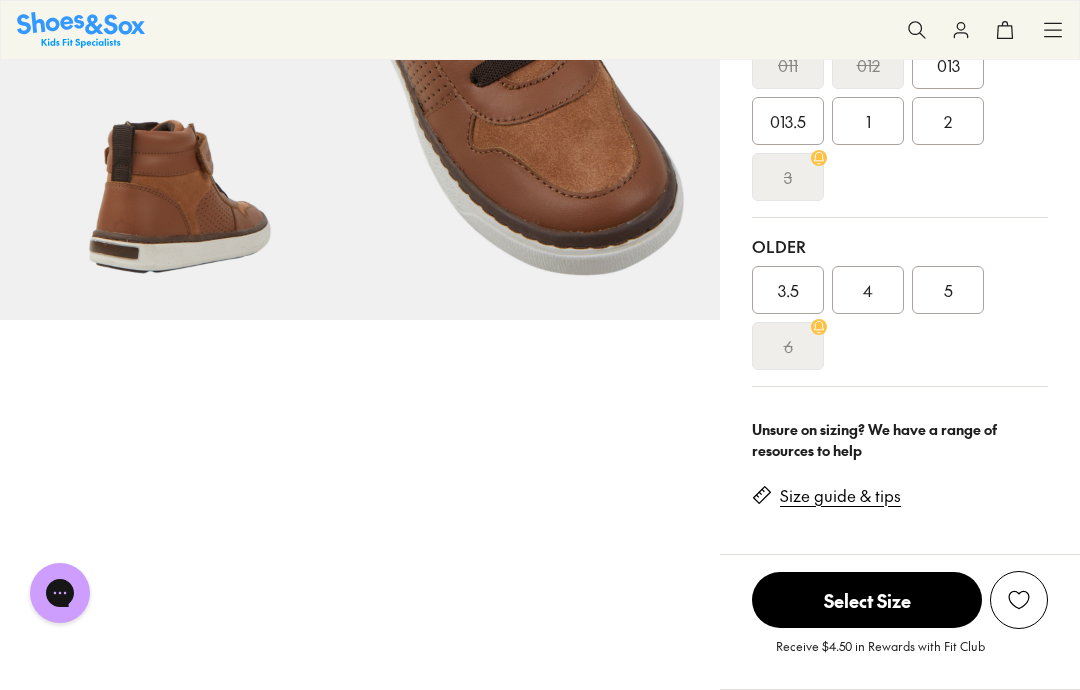 click on "4" at bounding box center [868, 290] 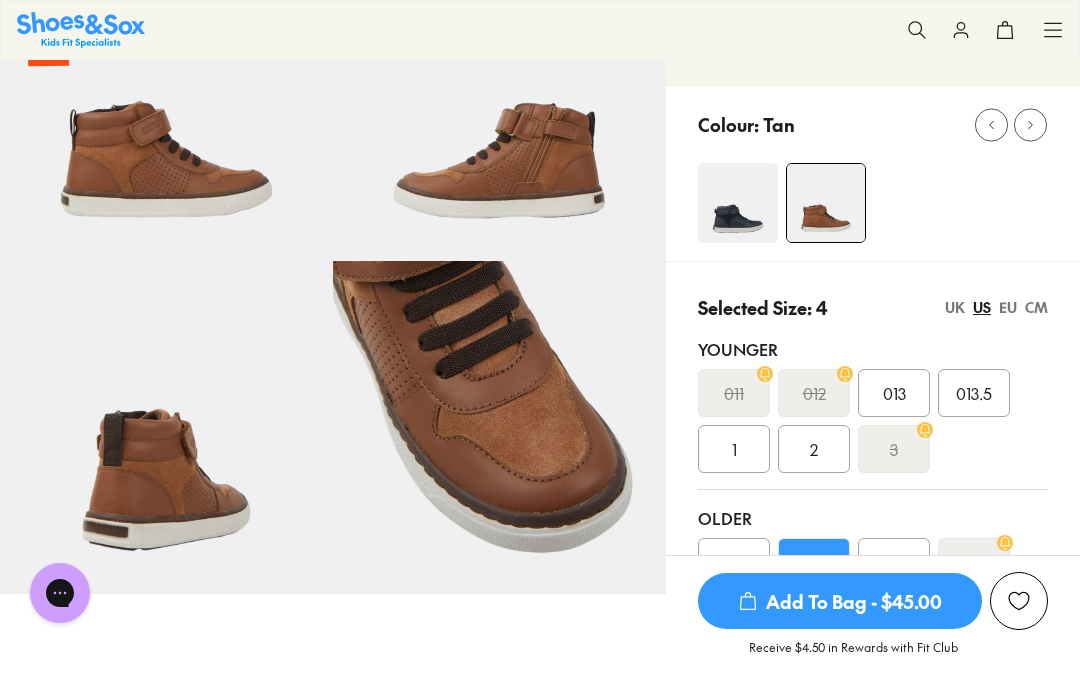 scroll, scrollTop: 0, scrollLeft: 0, axis: both 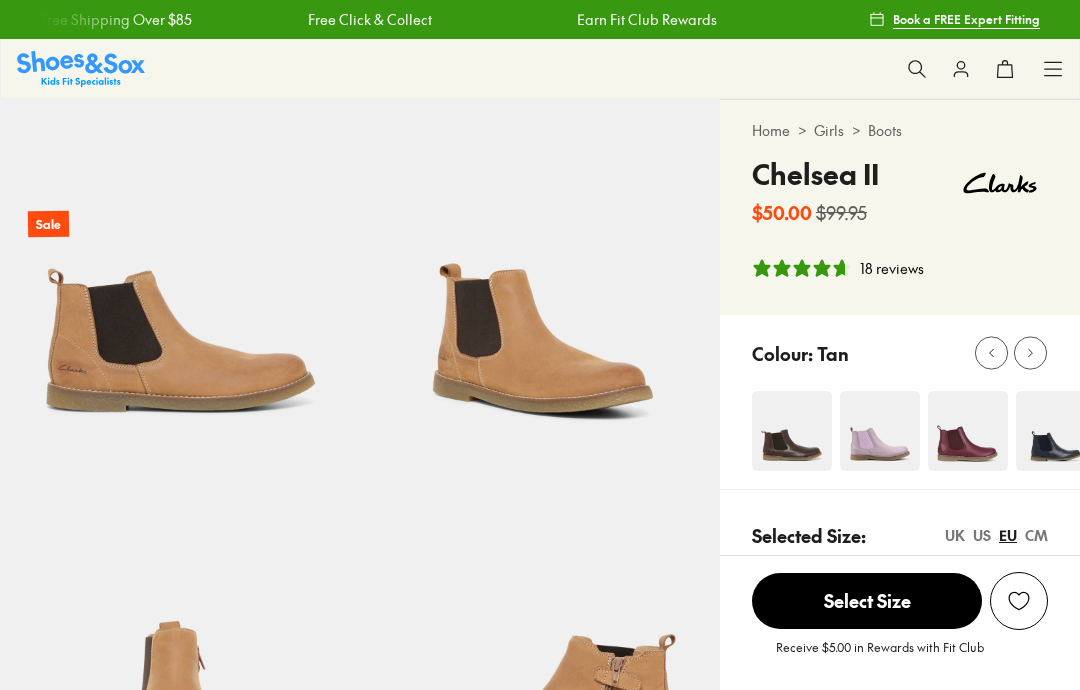 select on "*" 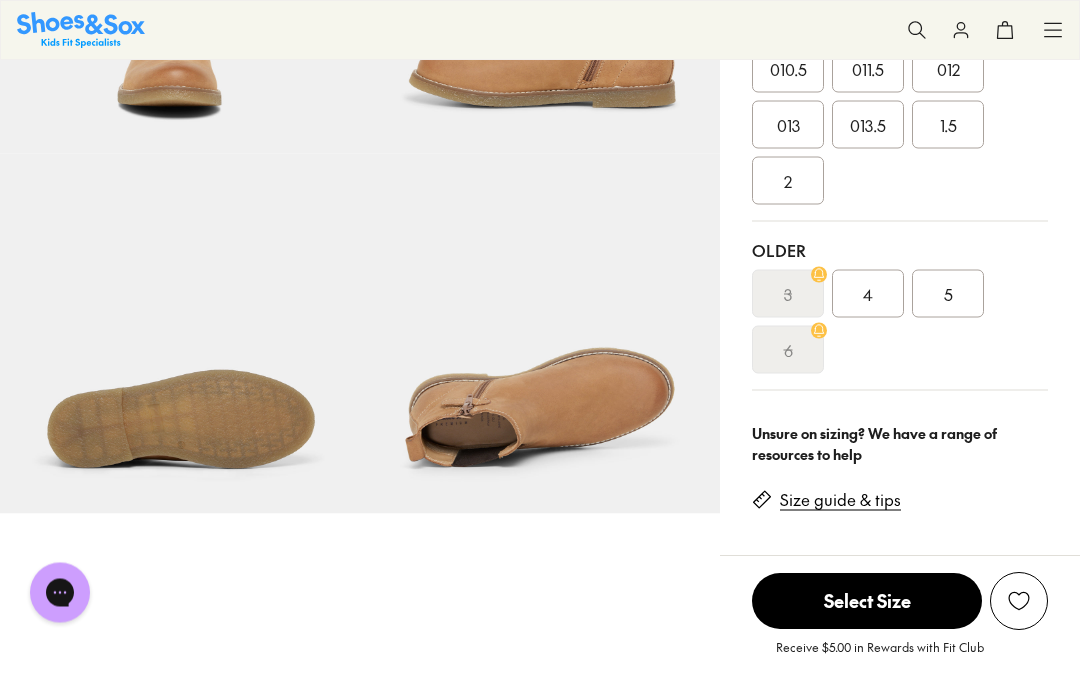 scroll, scrollTop: 667, scrollLeft: 0, axis: vertical 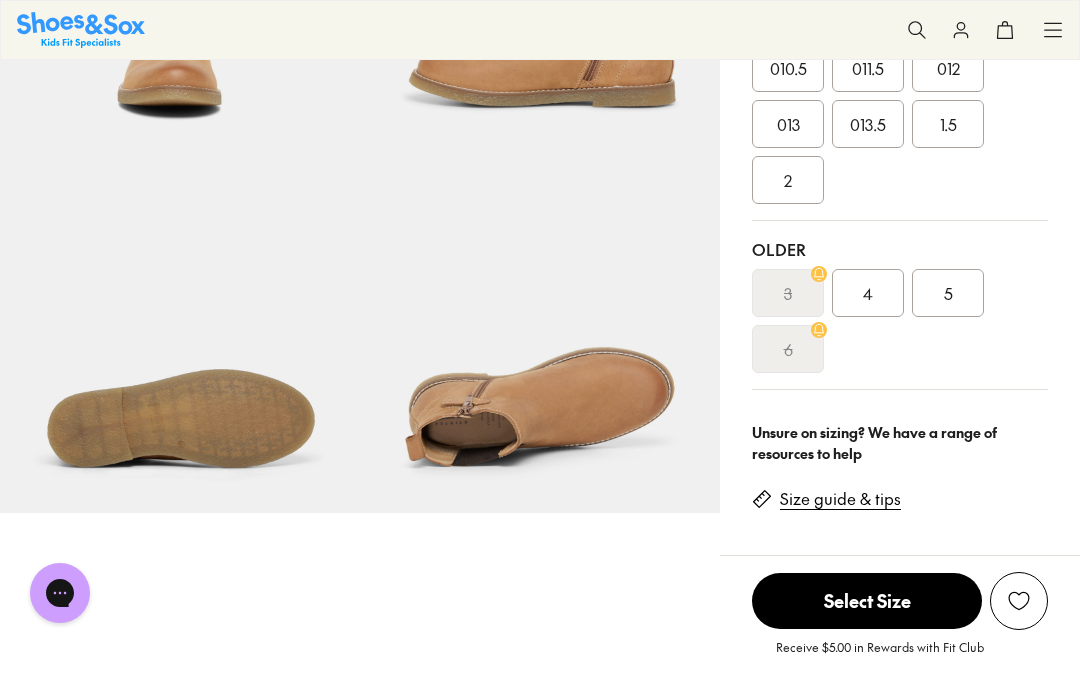 click on "4" at bounding box center (868, 293) 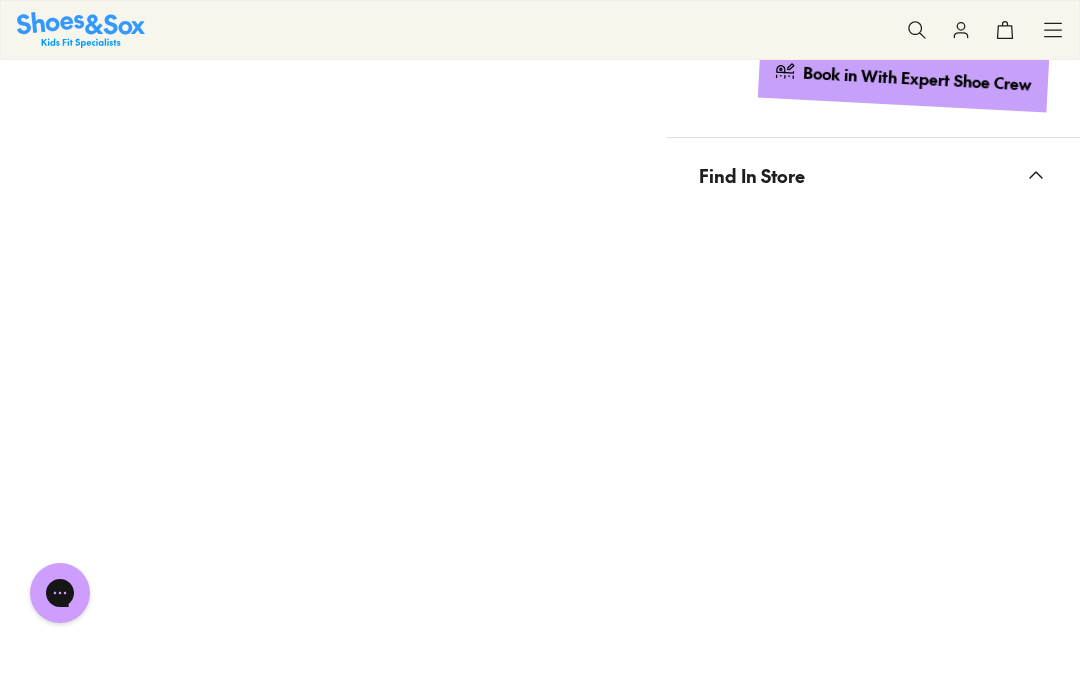 scroll, scrollTop: 0, scrollLeft: 0, axis: both 